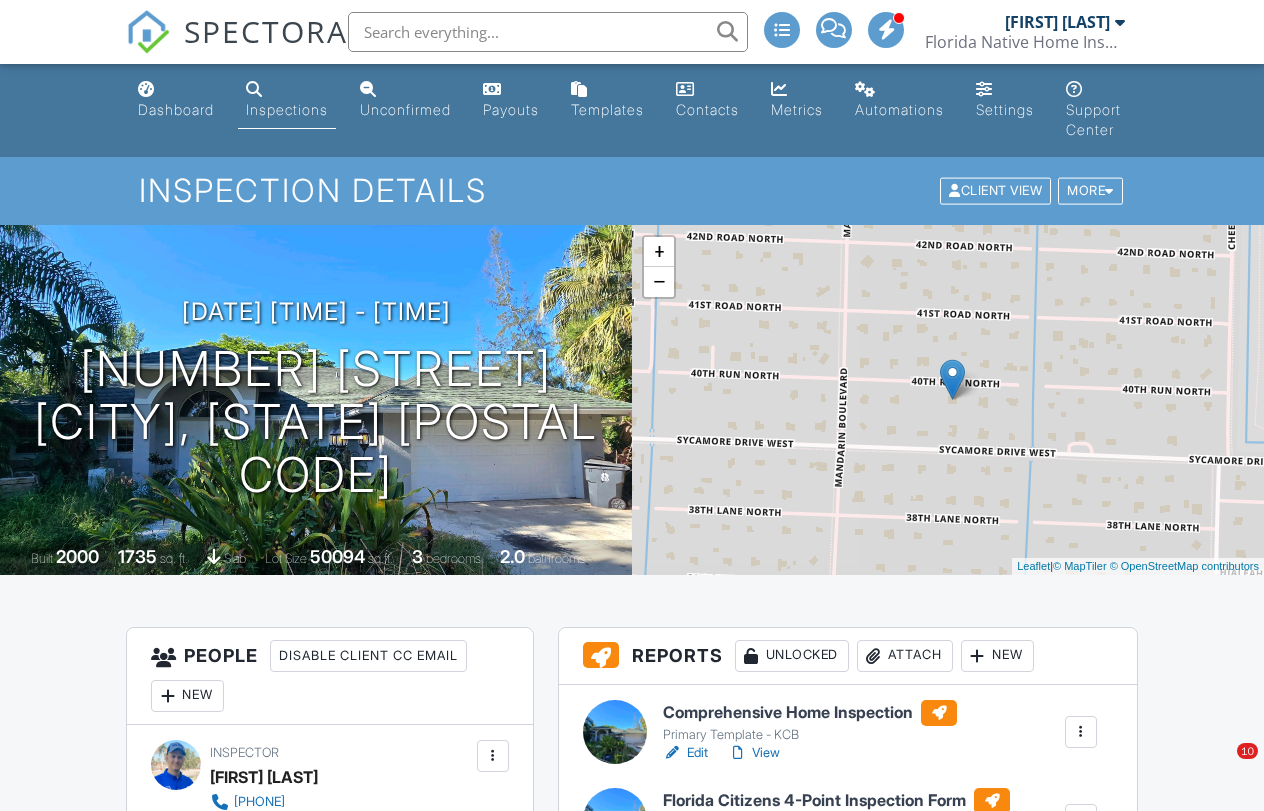 scroll, scrollTop: 0, scrollLeft: 0, axis: both 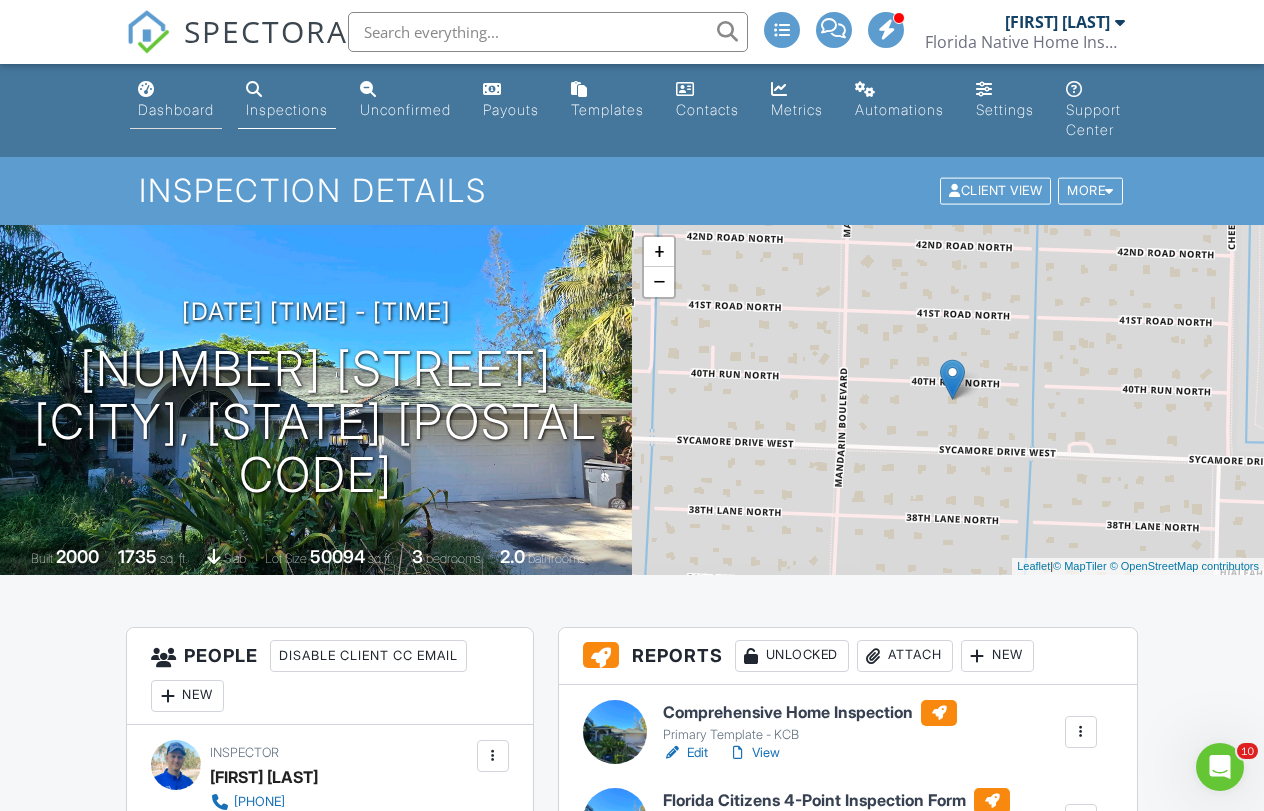 click on "Dashboard" at bounding box center (176, 100) 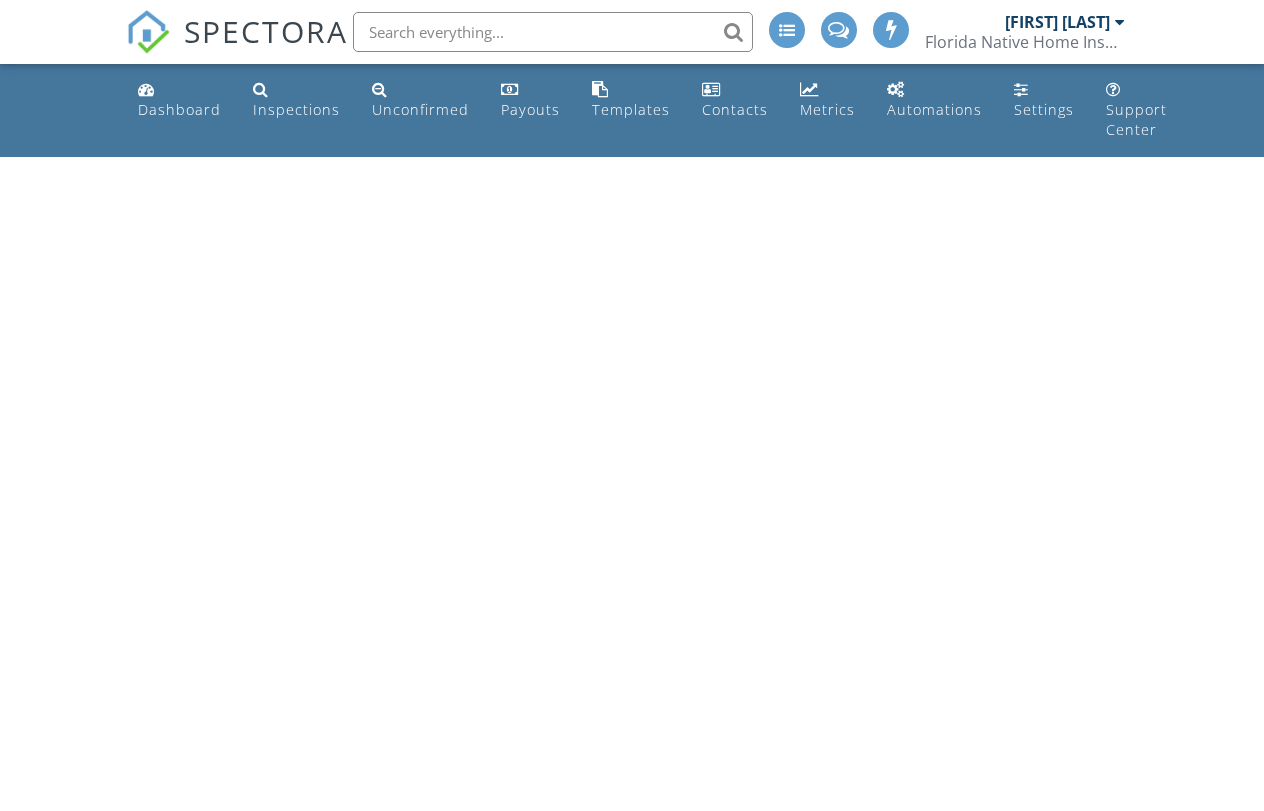 scroll, scrollTop: 0, scrollLeft: 0, axis: both 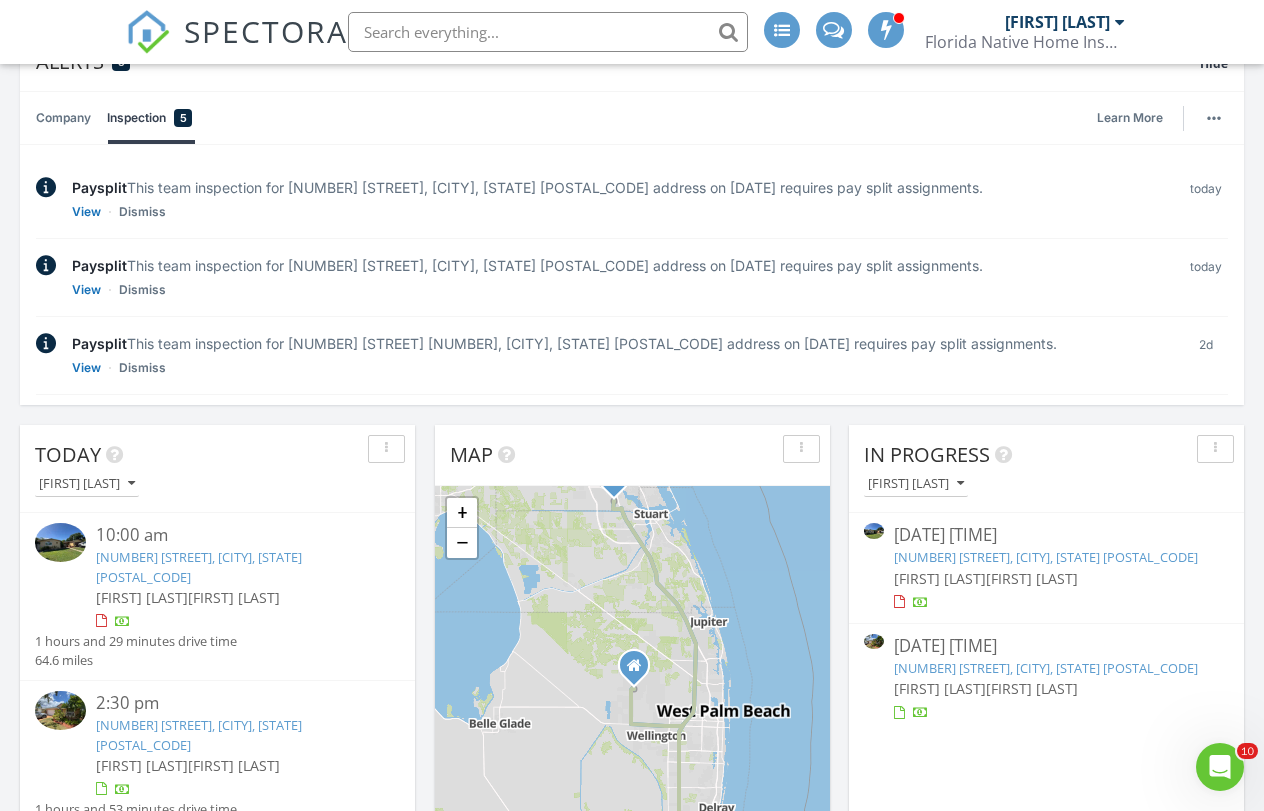 click on "[NUMBER] [STREET], [CITY], [STATE] [POSTAL_CODE]" at bounding box center [1046, 668] 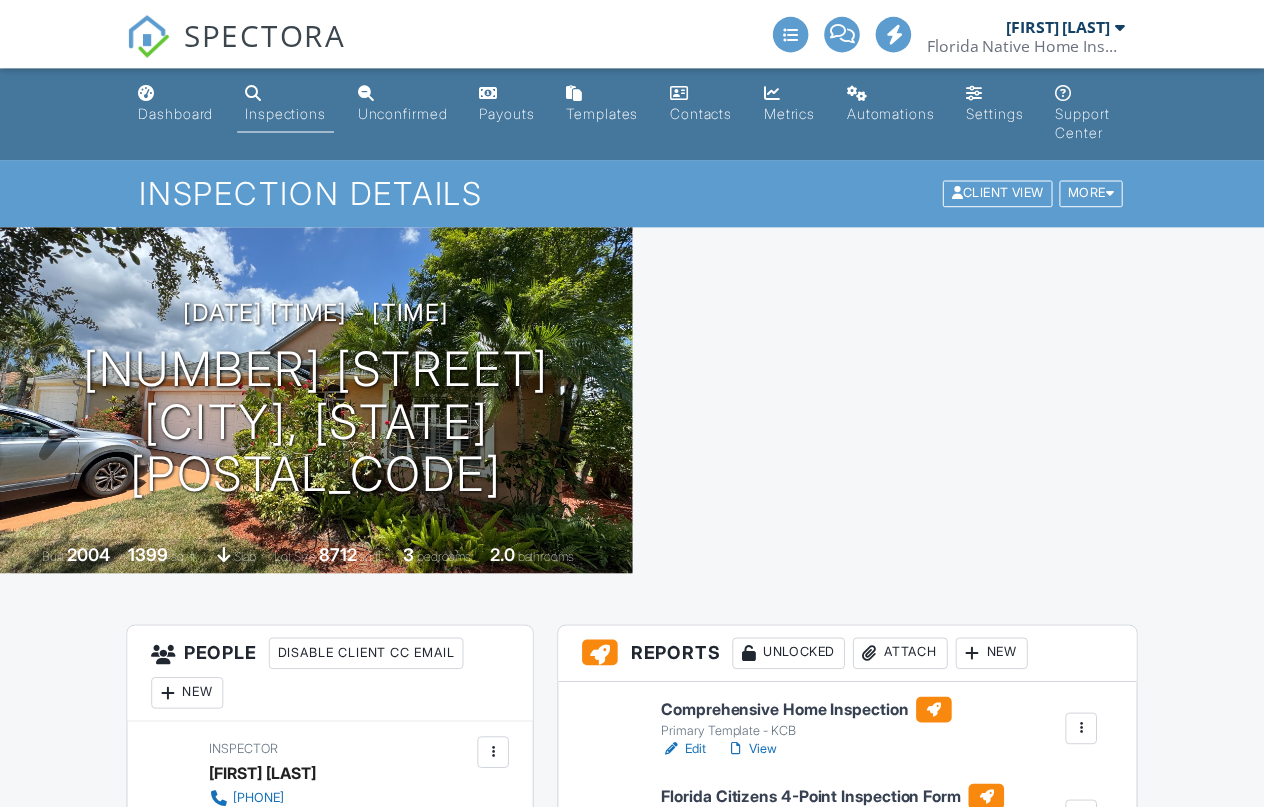 scroll, scrollTop: 548, scrollLeft: 0, axis: vertical 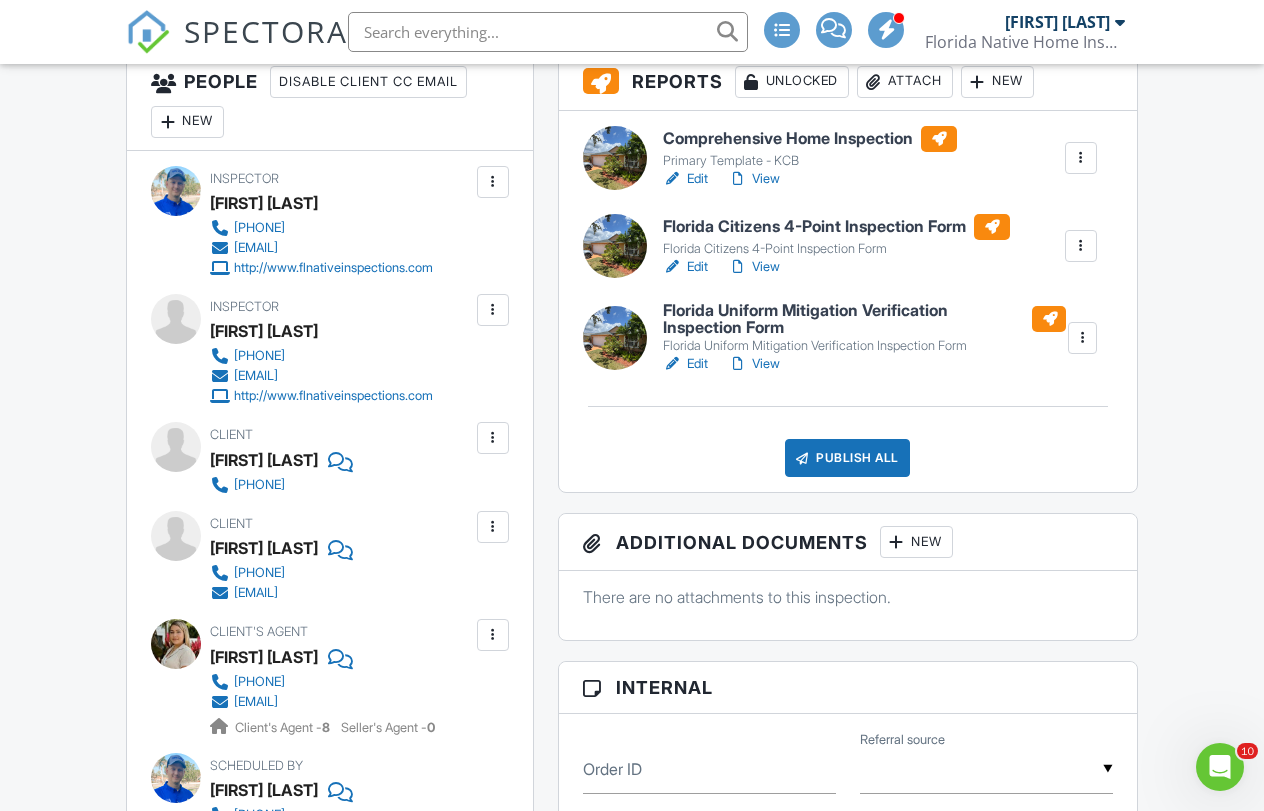 click on "Attach" at bounding box center [905, 82] 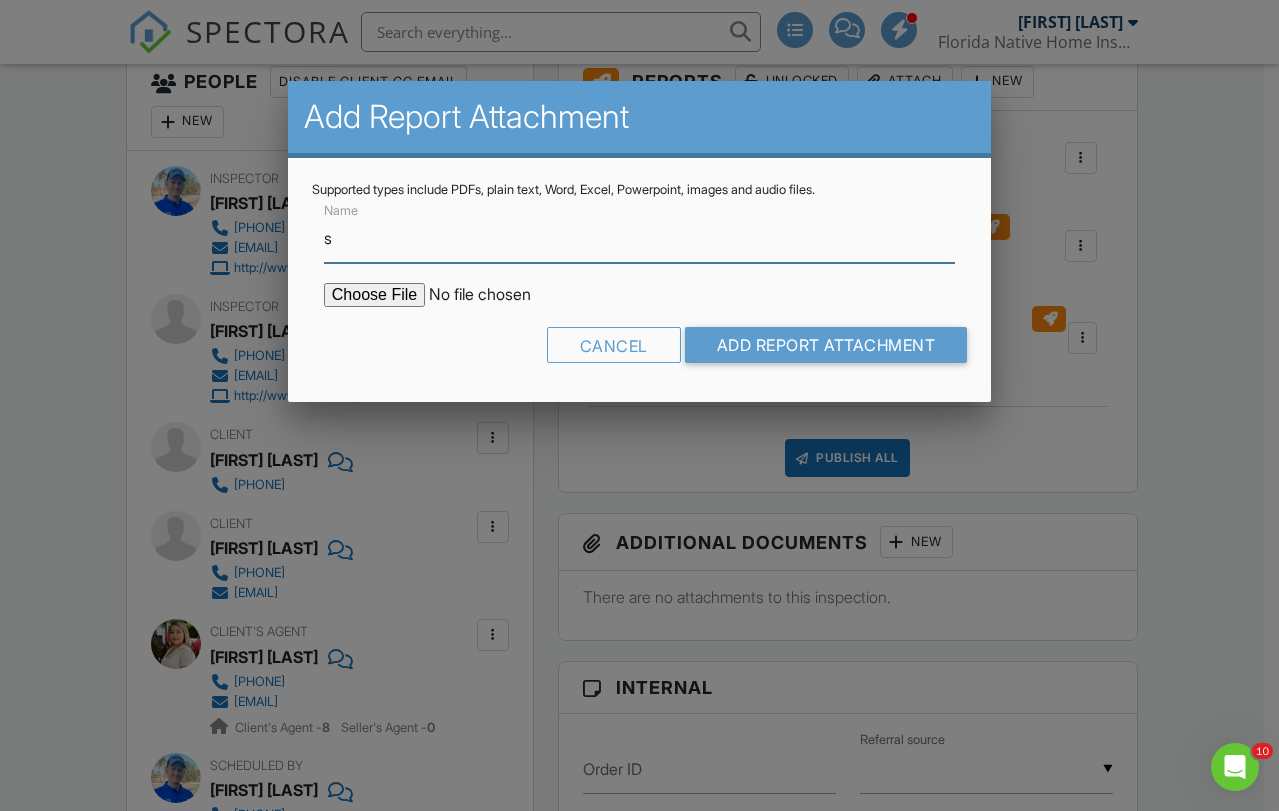 type on "Summary - VIEW FIRST!" 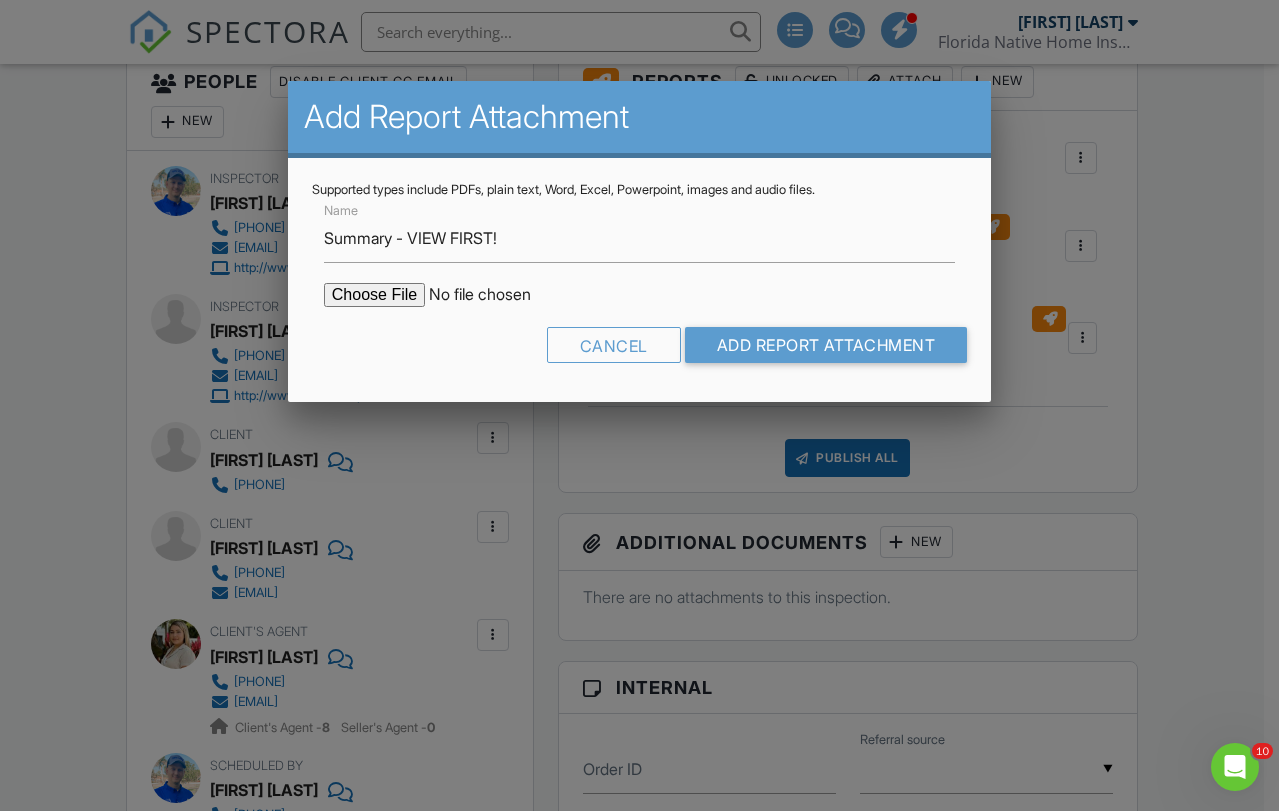click at bounding box center [494, 295] 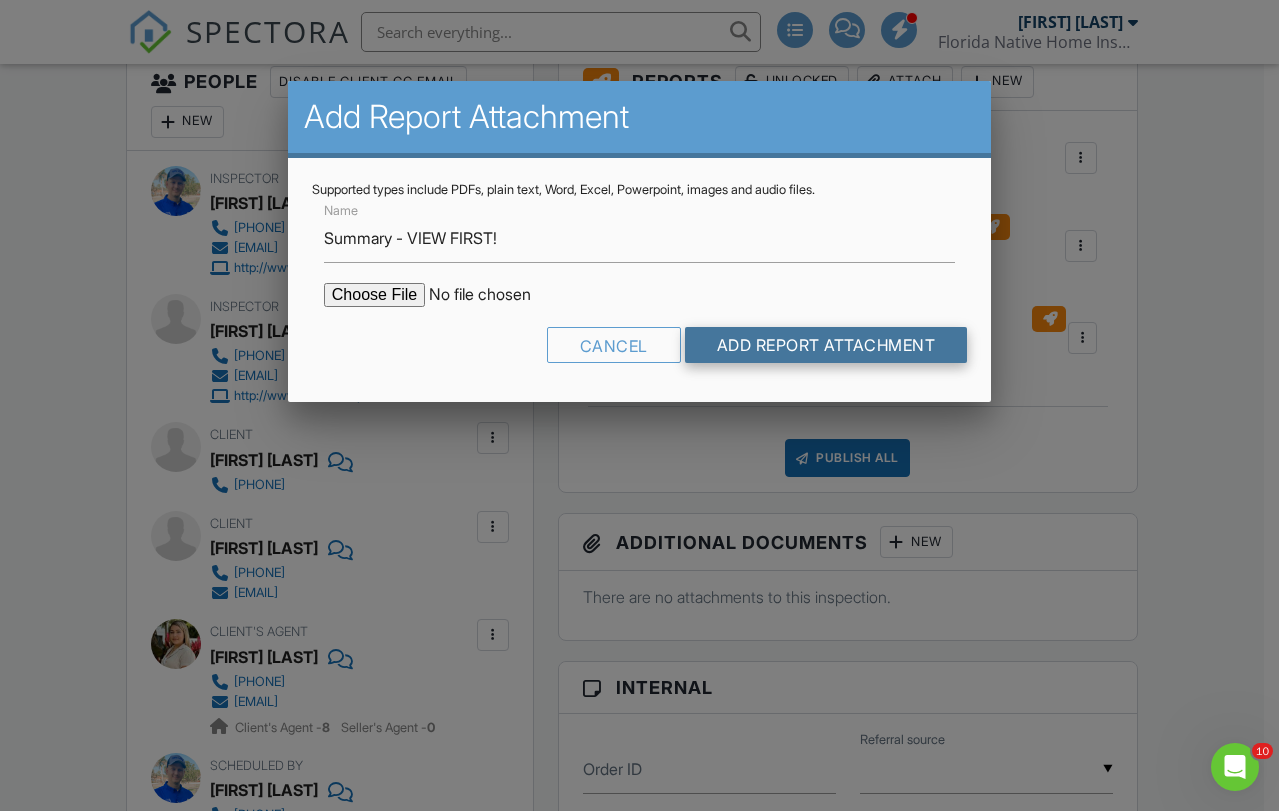 click on "Add Report Attachment" at bounding box center (826, 345) 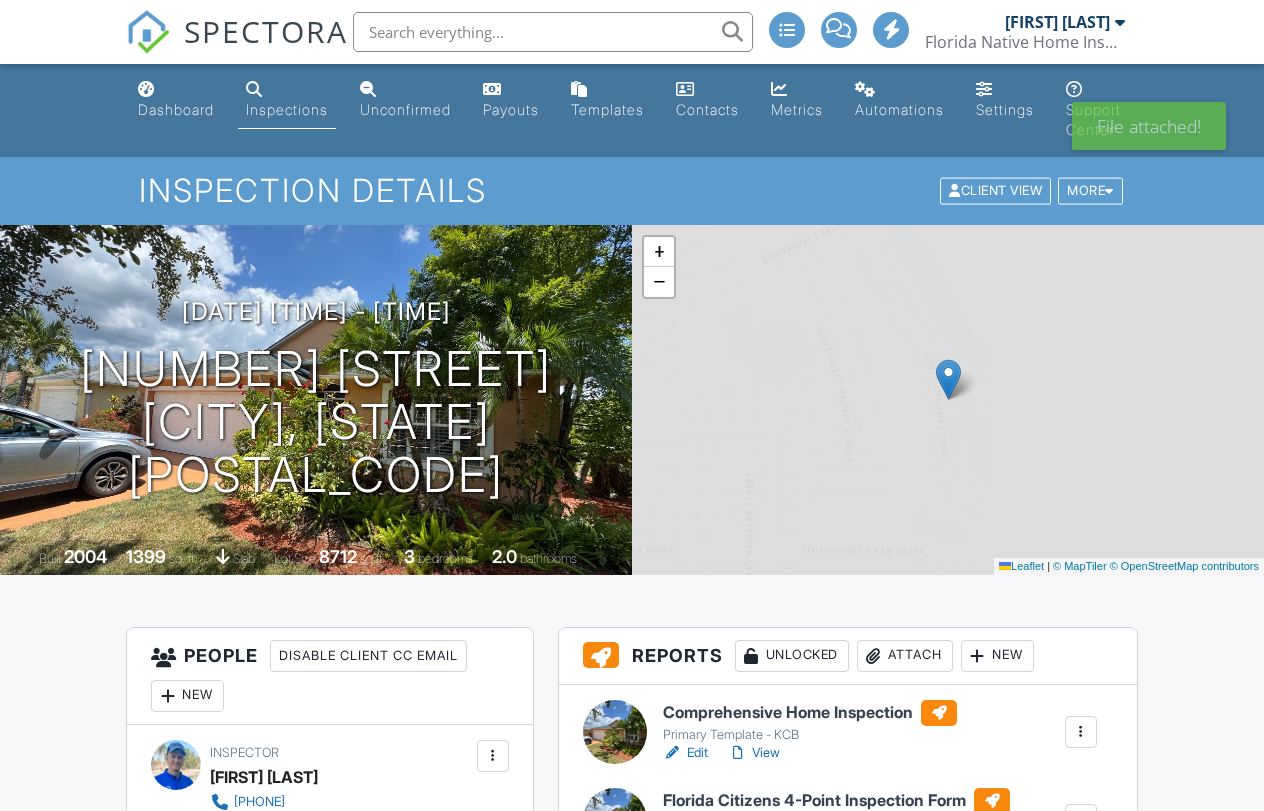 scroll, scrollTop: 0, scrollLeft: 0, axis: both 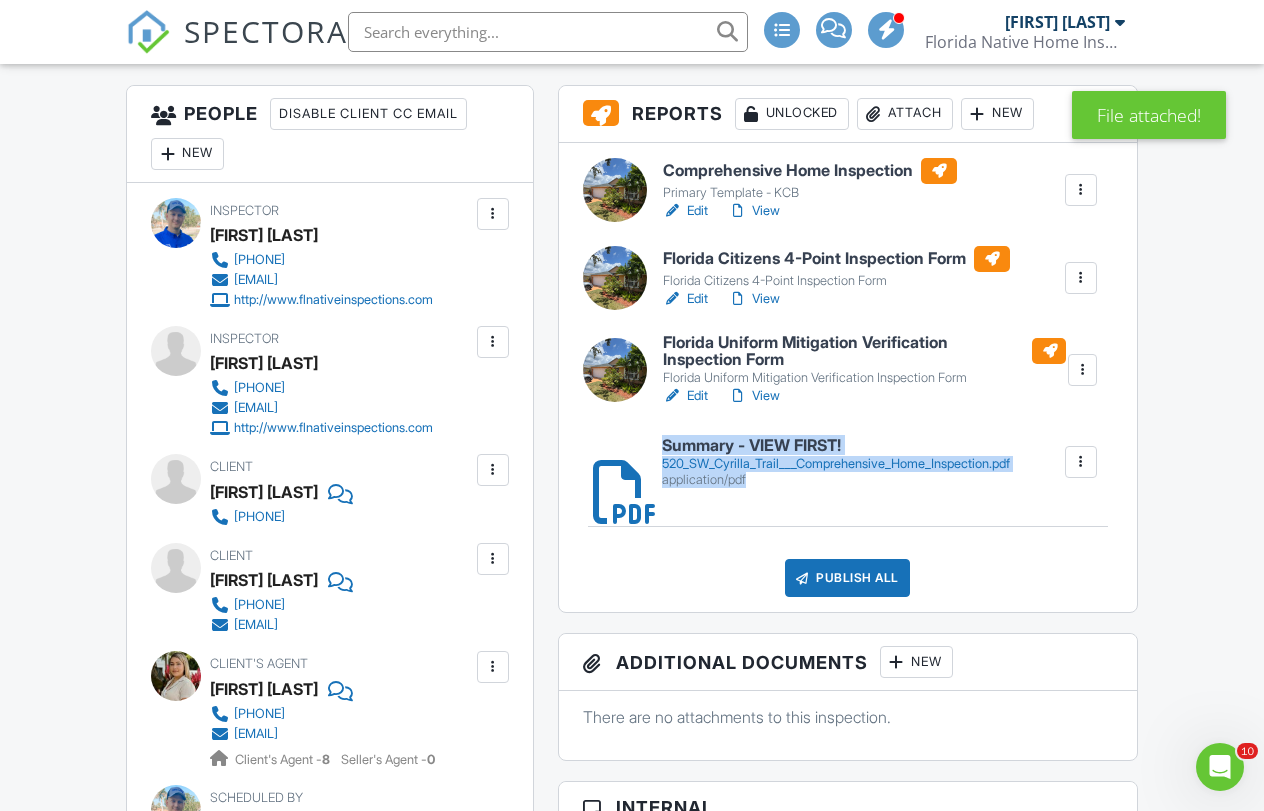 click on "Publish All" at bounding box center [847, 578] 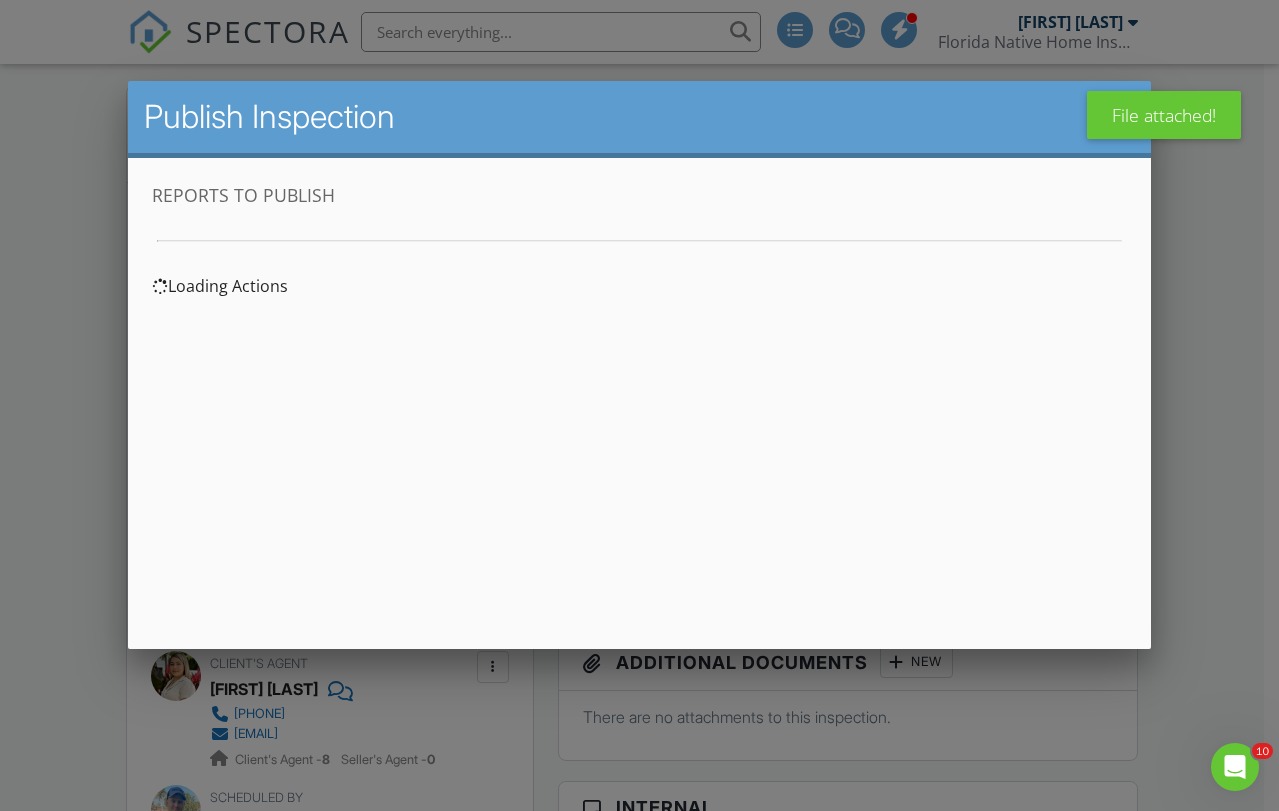 scroll, scrollTop: 0, scrollLeft: 0, axis: both 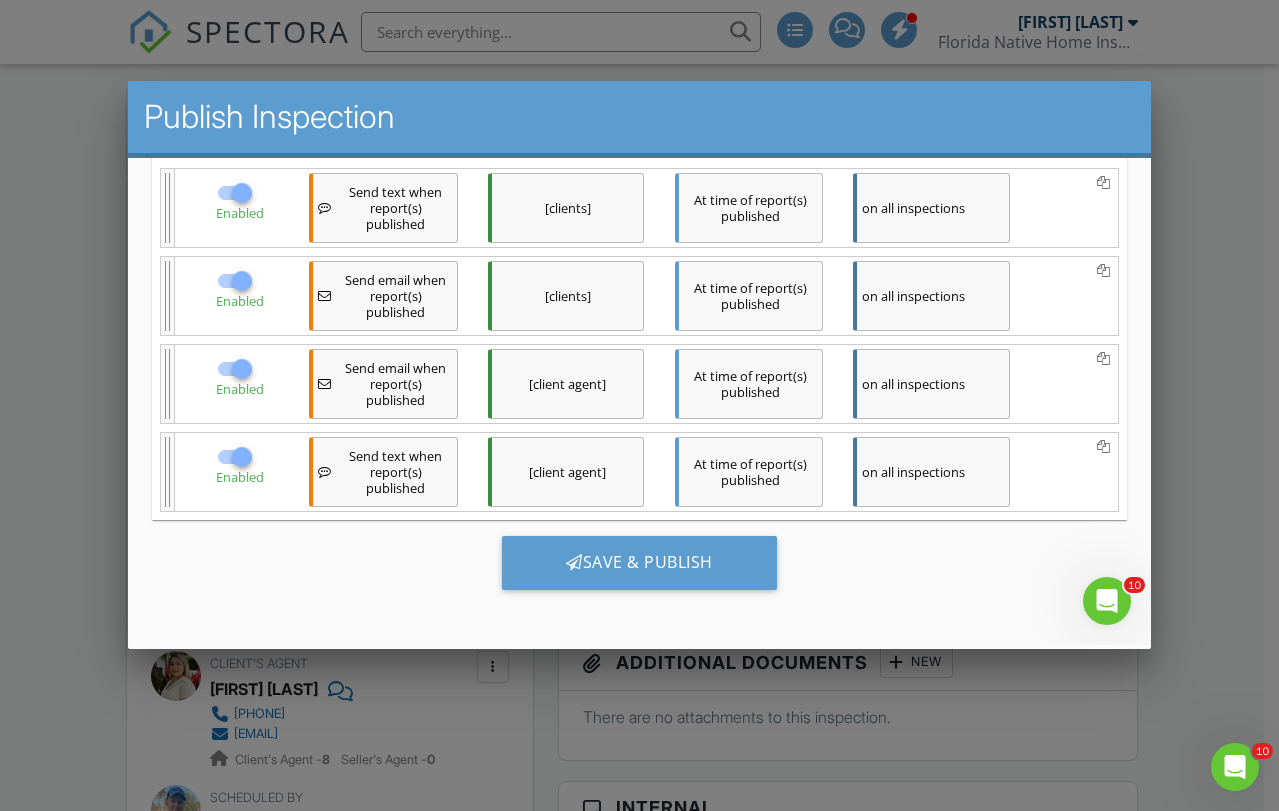 click on "on all inspections" at bounding box center [930, 296] 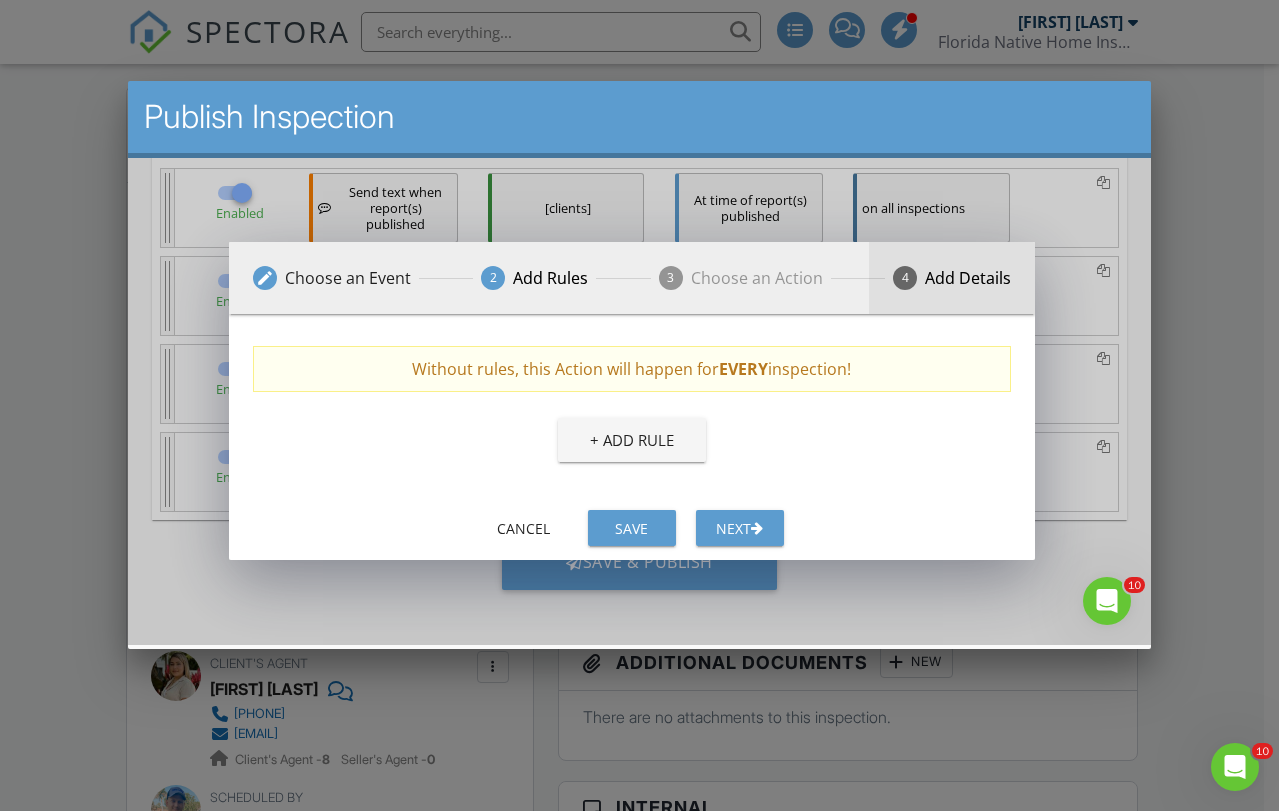 click on "Add Details" at bounding box center (967, 278) 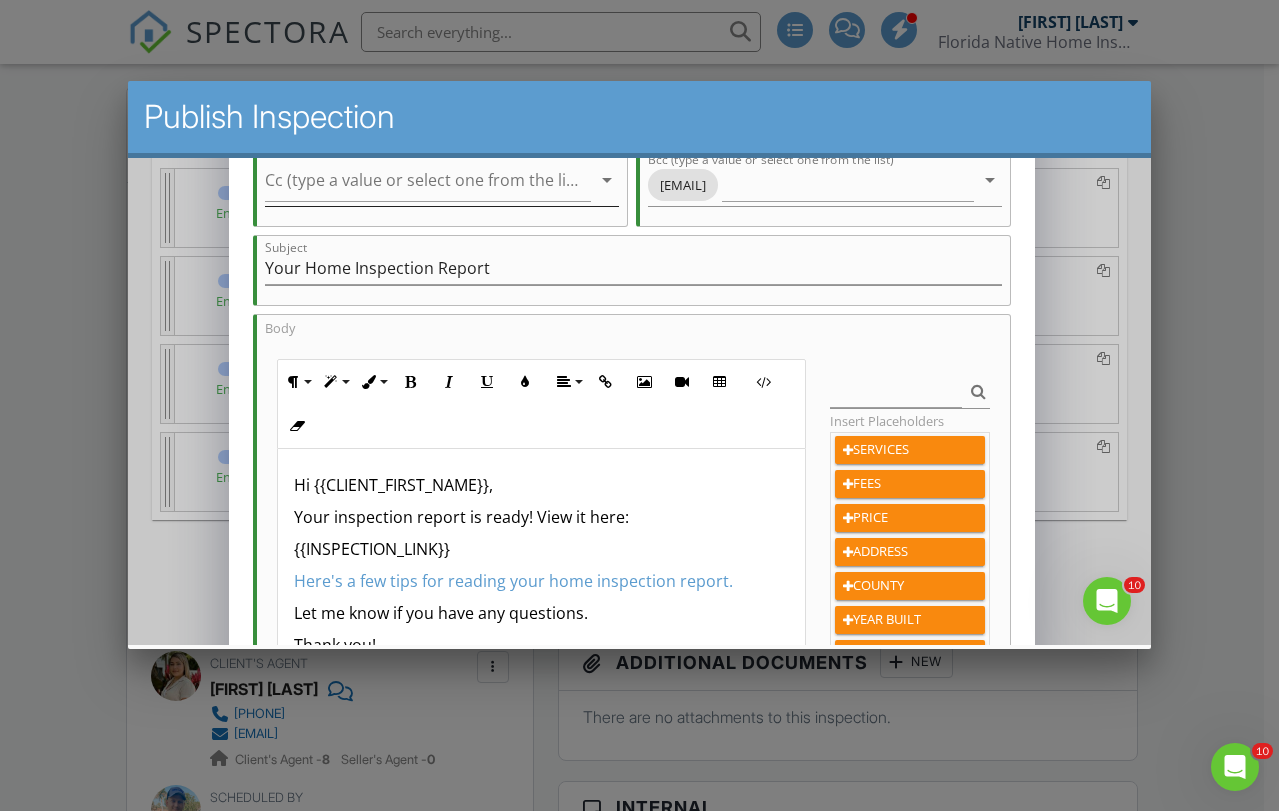 scroll, scrollTop: 235, scrollLeft: 0, axis: vertical 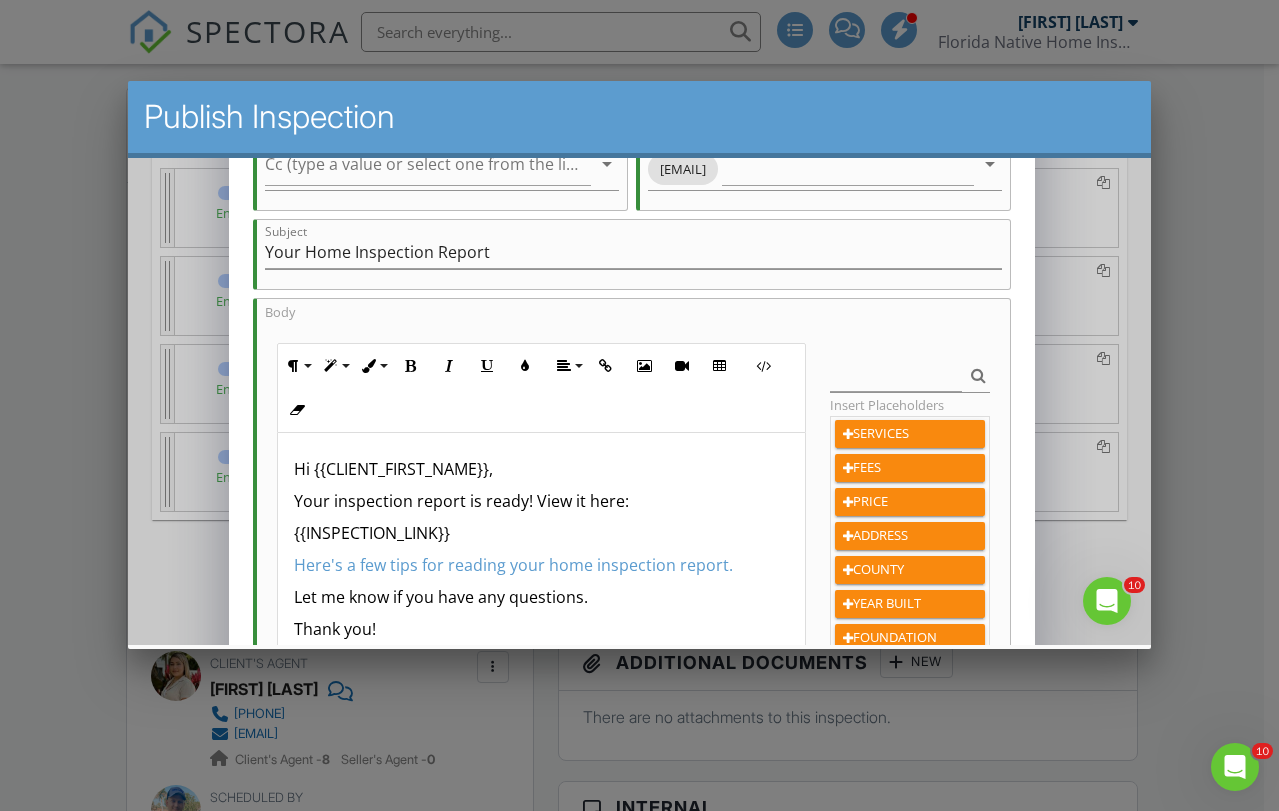 click on "Your inspection report is ready! View it here:" at bounding box center (540, 501) 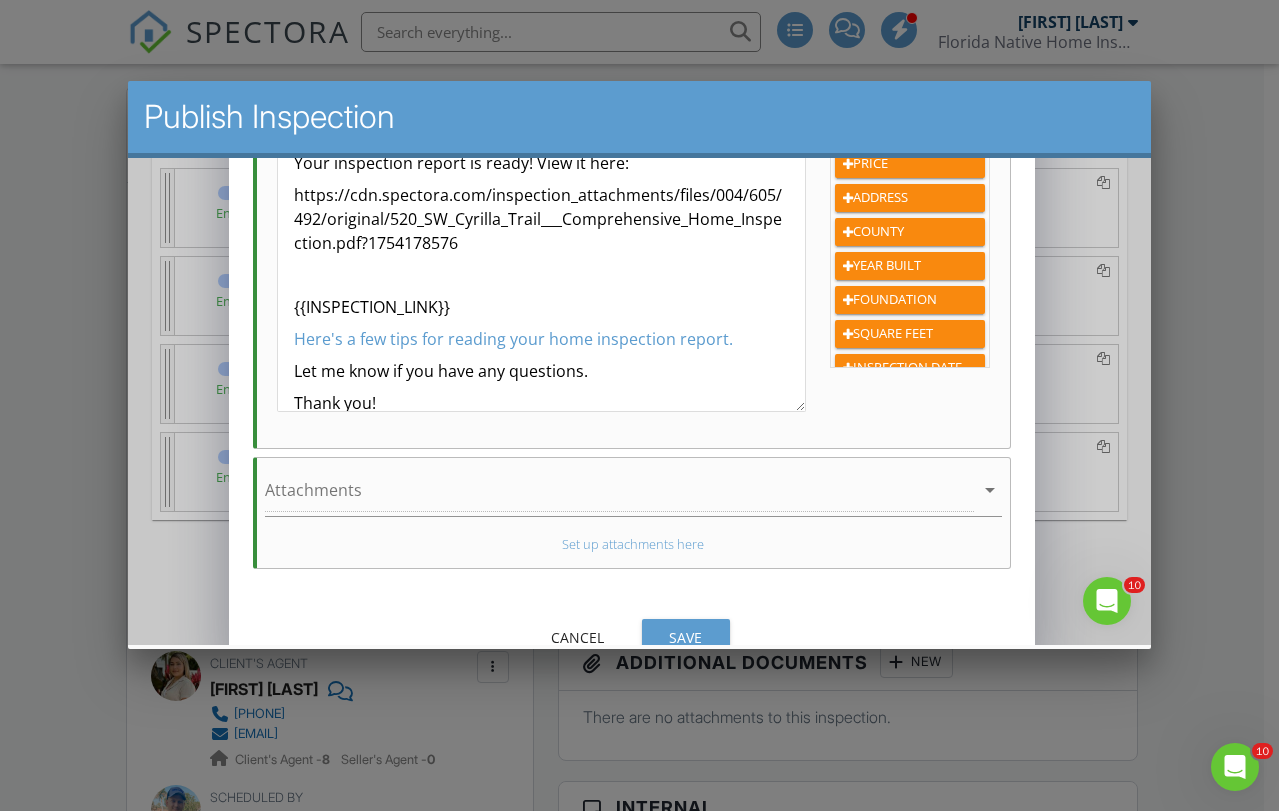 scroll, scrollTop: 609, scrollLeft: 0, axis: vertical 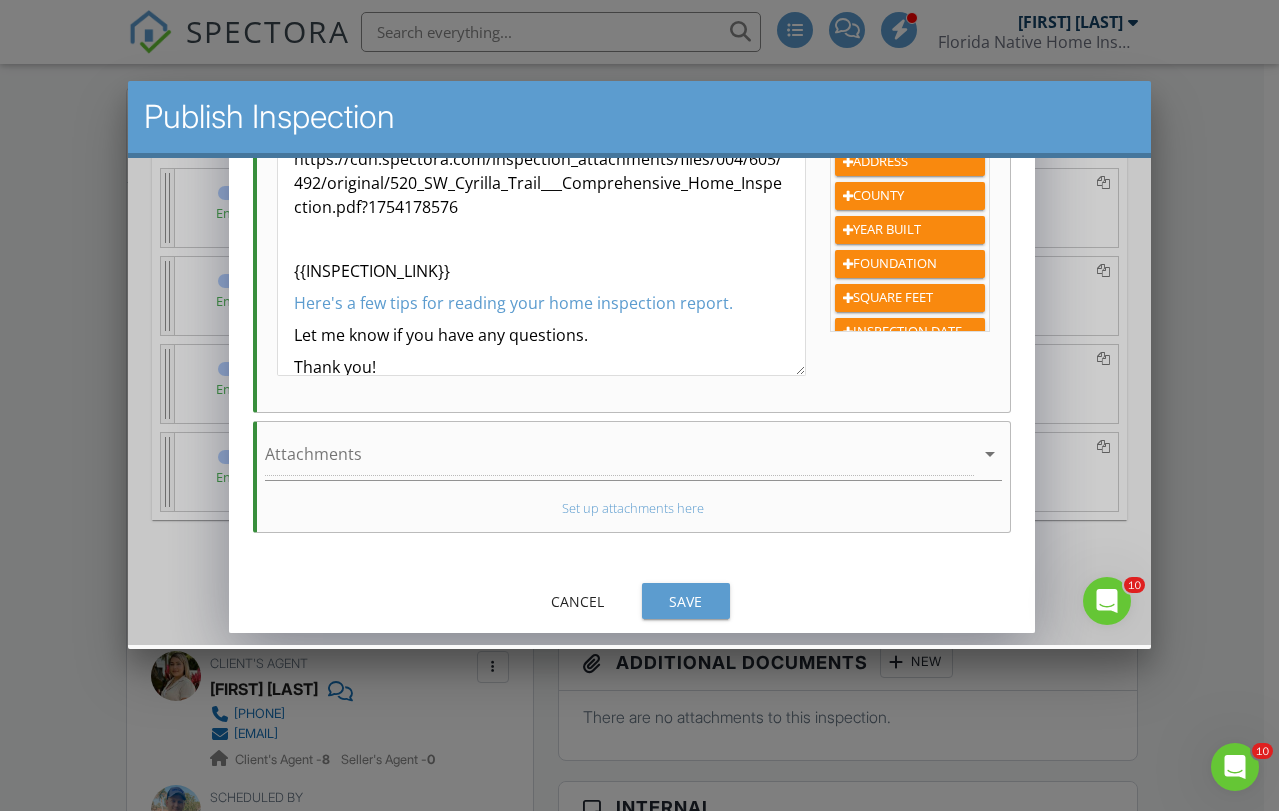 click on "Save" at bounding box center [685, 601] 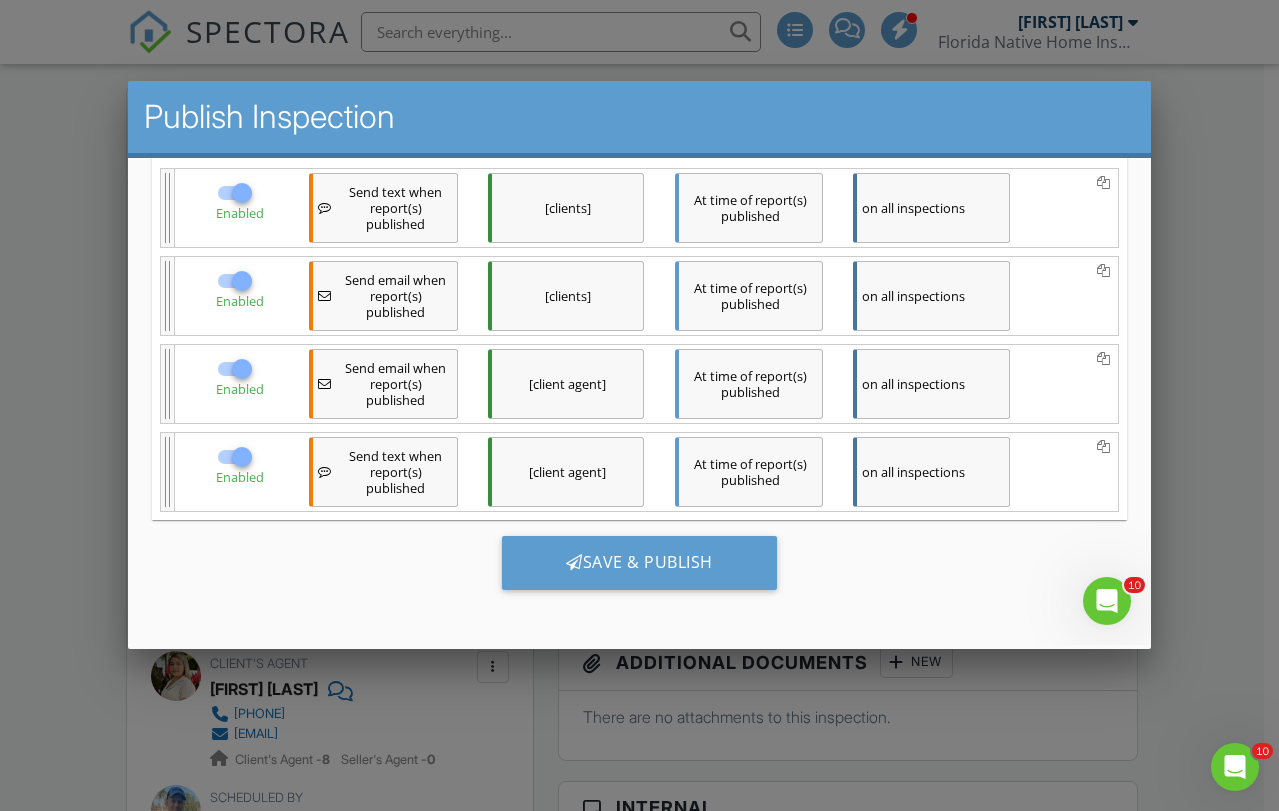 scroll, scrollTop: 565, scrollLeft: 0, axis: vertical 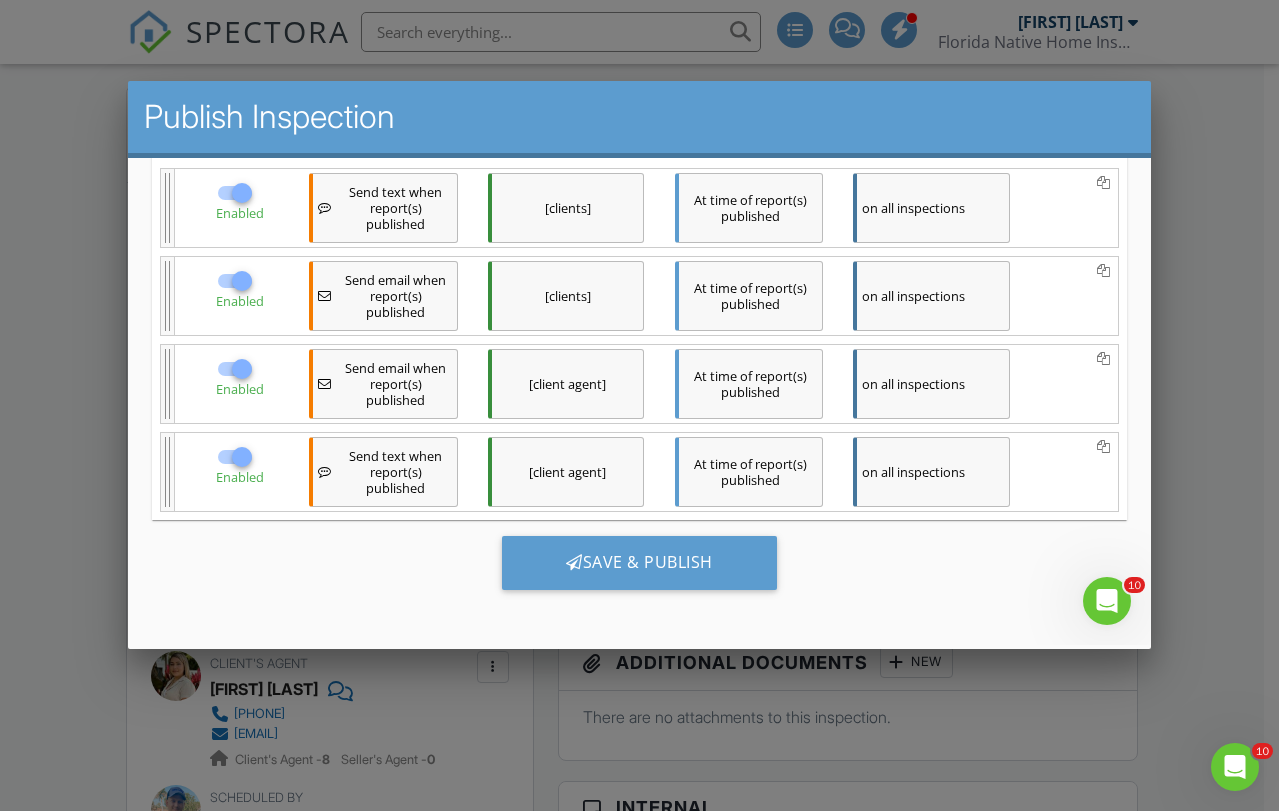 click on "on all inspections" at bounding box center (930, 384) 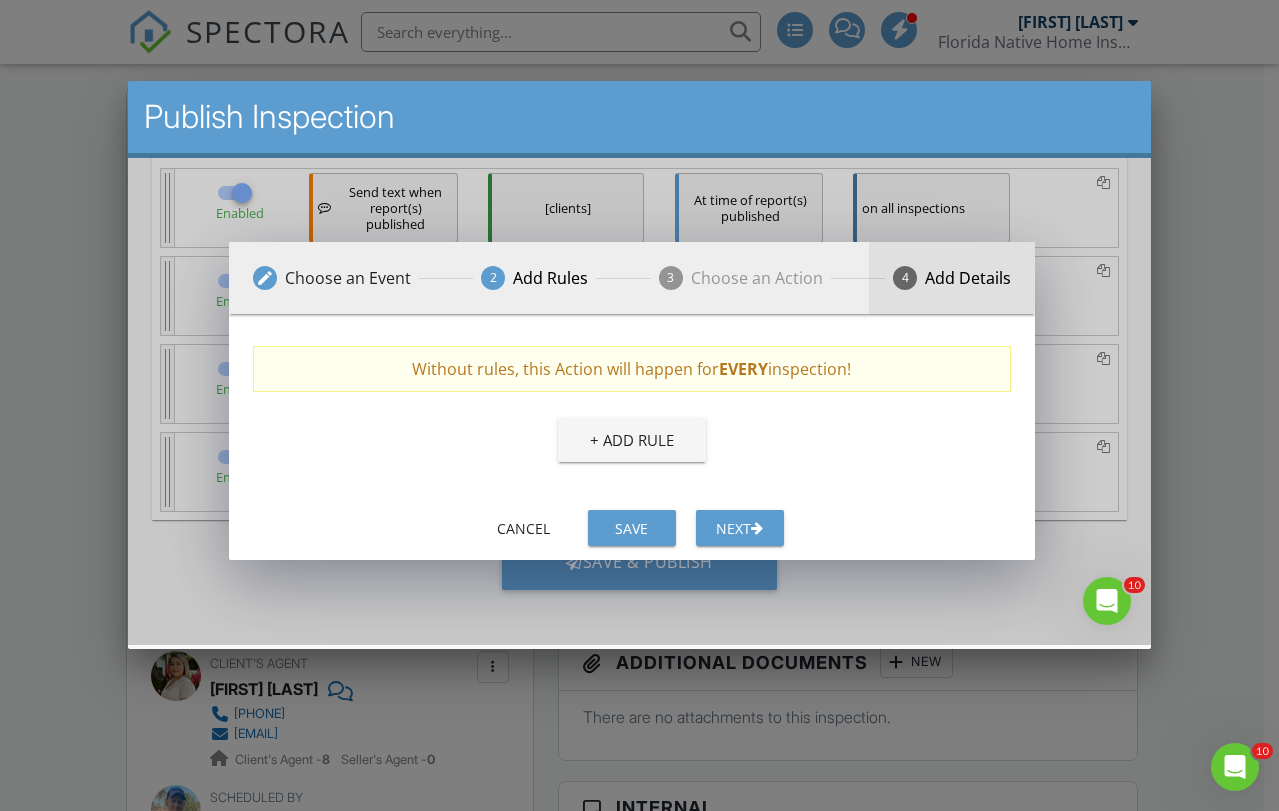 click on "Add Details" at bounding box center (967, 278) 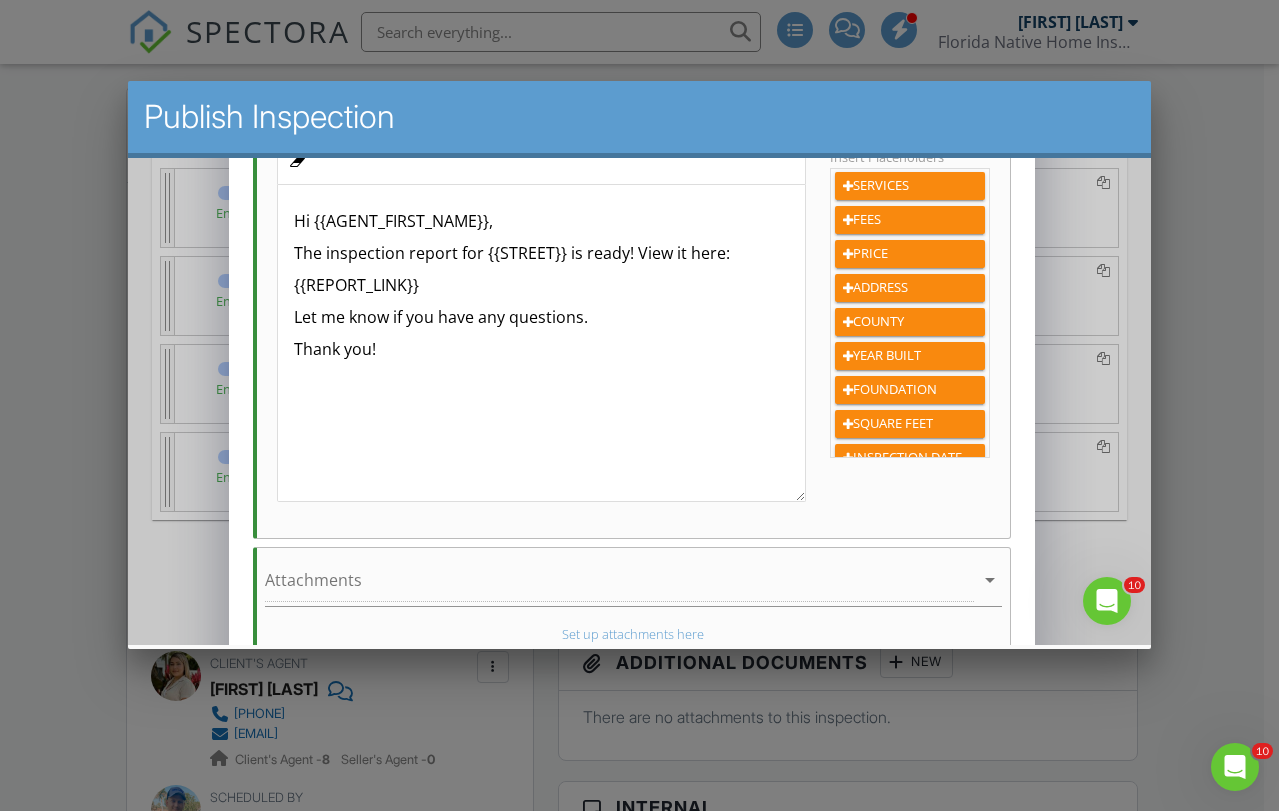 scroll, scrollTop: 439, scrollLeft: 0, axis: vertical 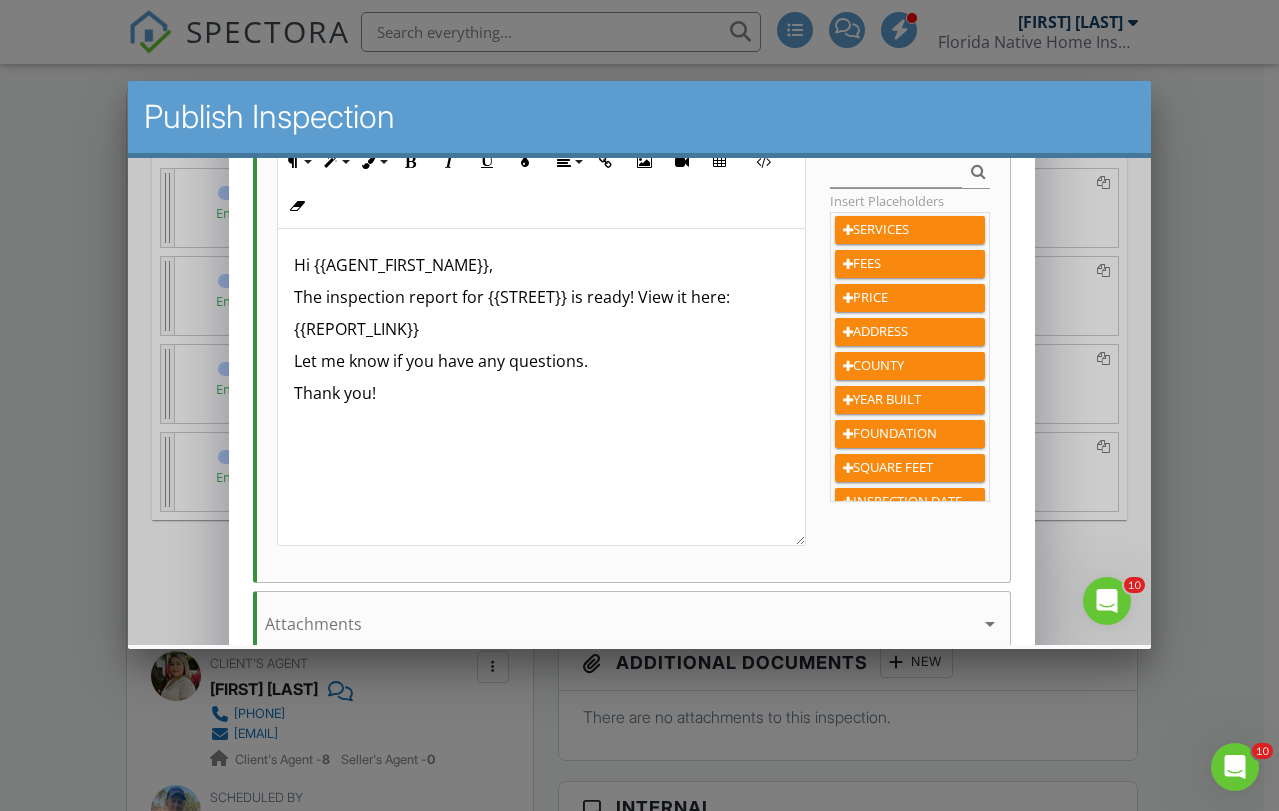 click on "The inspection report for {{STREET}} is ready! View it here:" at bounding box center [540, 297] 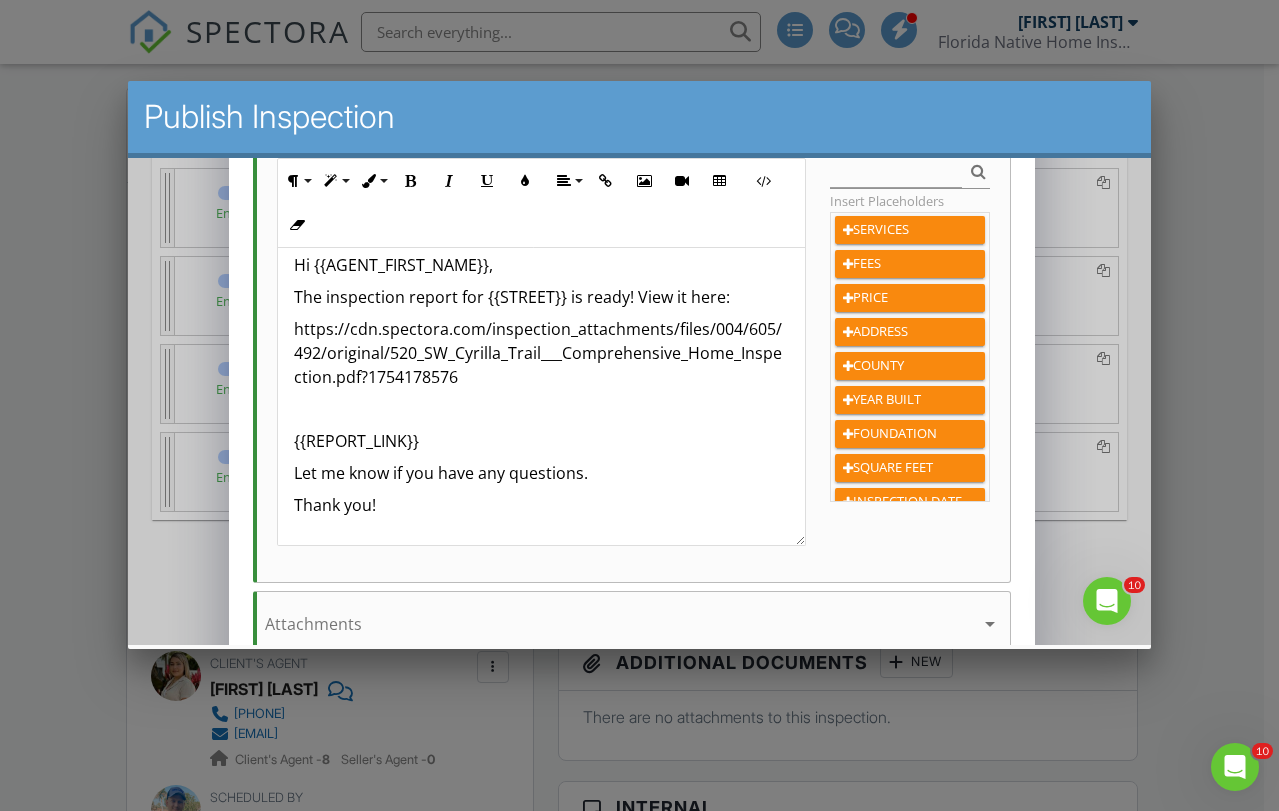 scroll, scrollTop: 609, scrollLeft: 0, axis: vertical 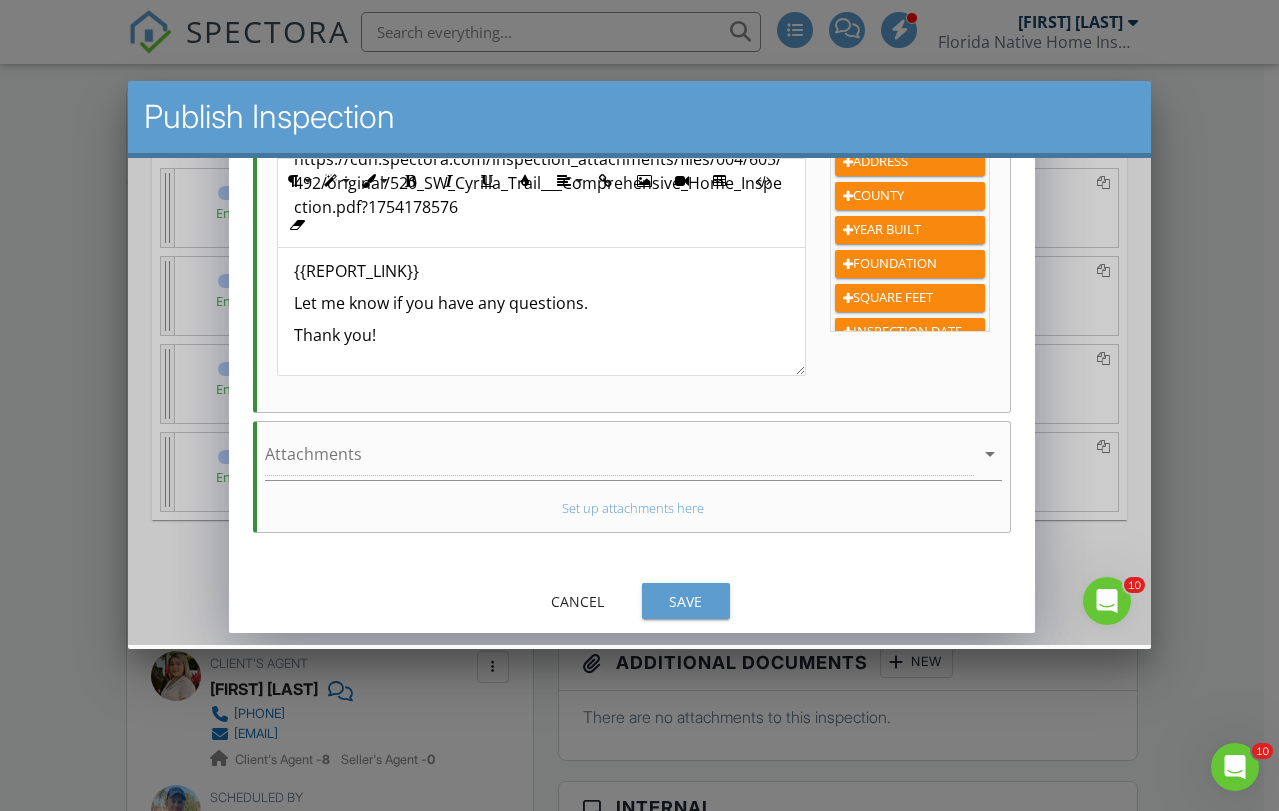 click on "Save" at bounding box center [685, 601] 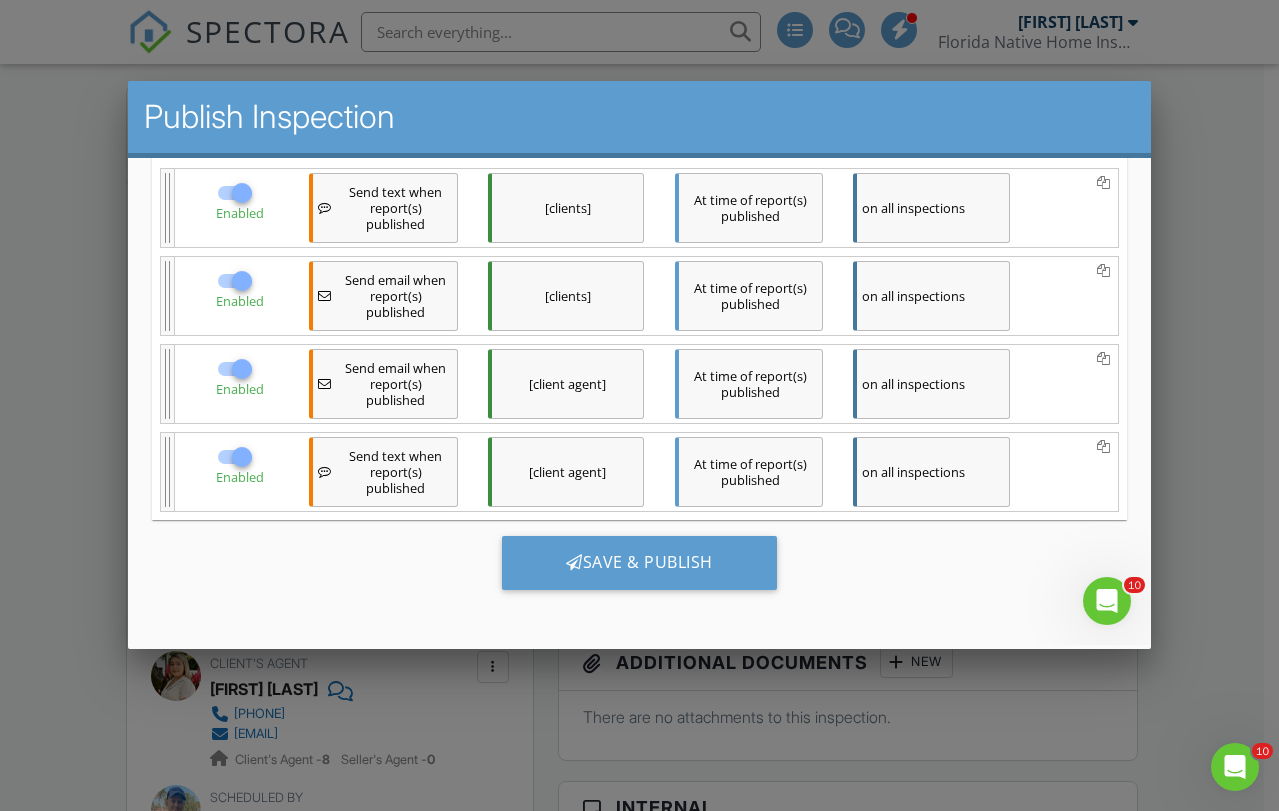 scroll, scrollTop: 565, scrollLeft: 0, axis: vertical 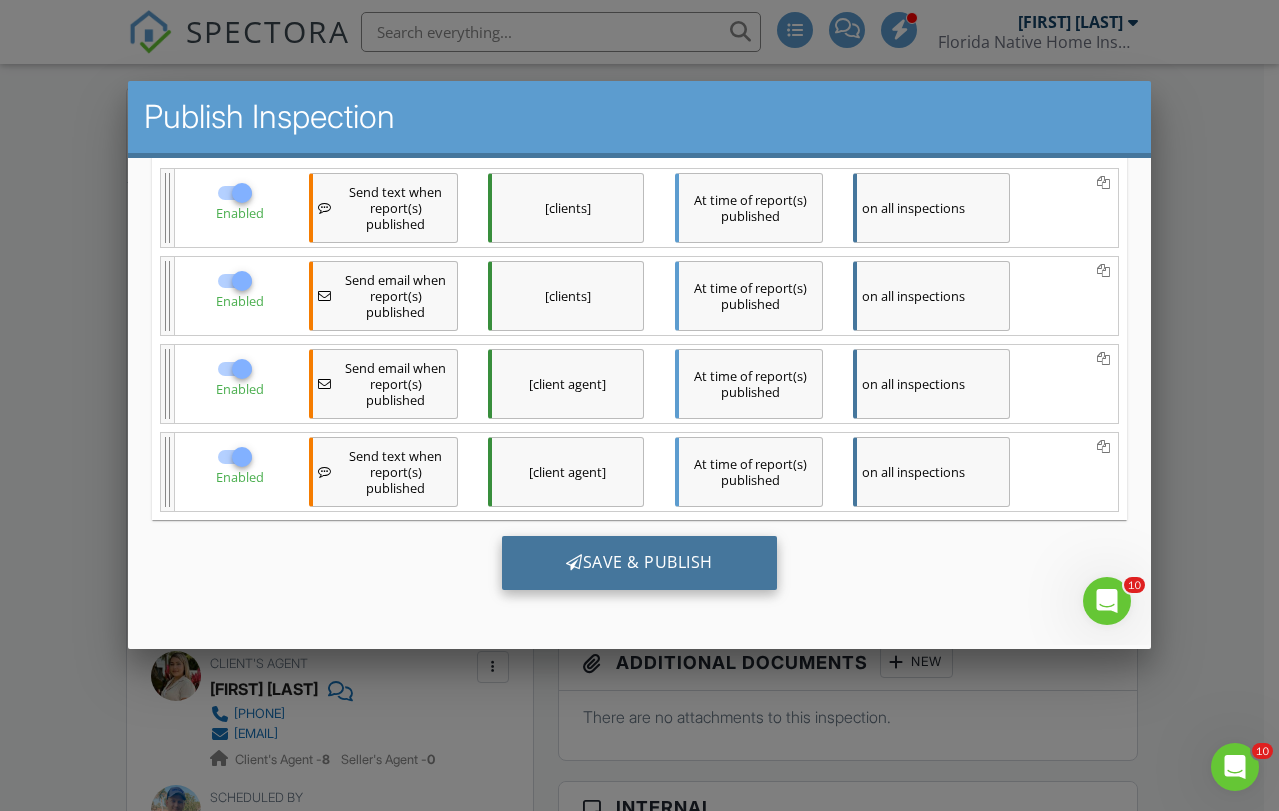 click on "Save & Publish" at bounding box center [638, 563] 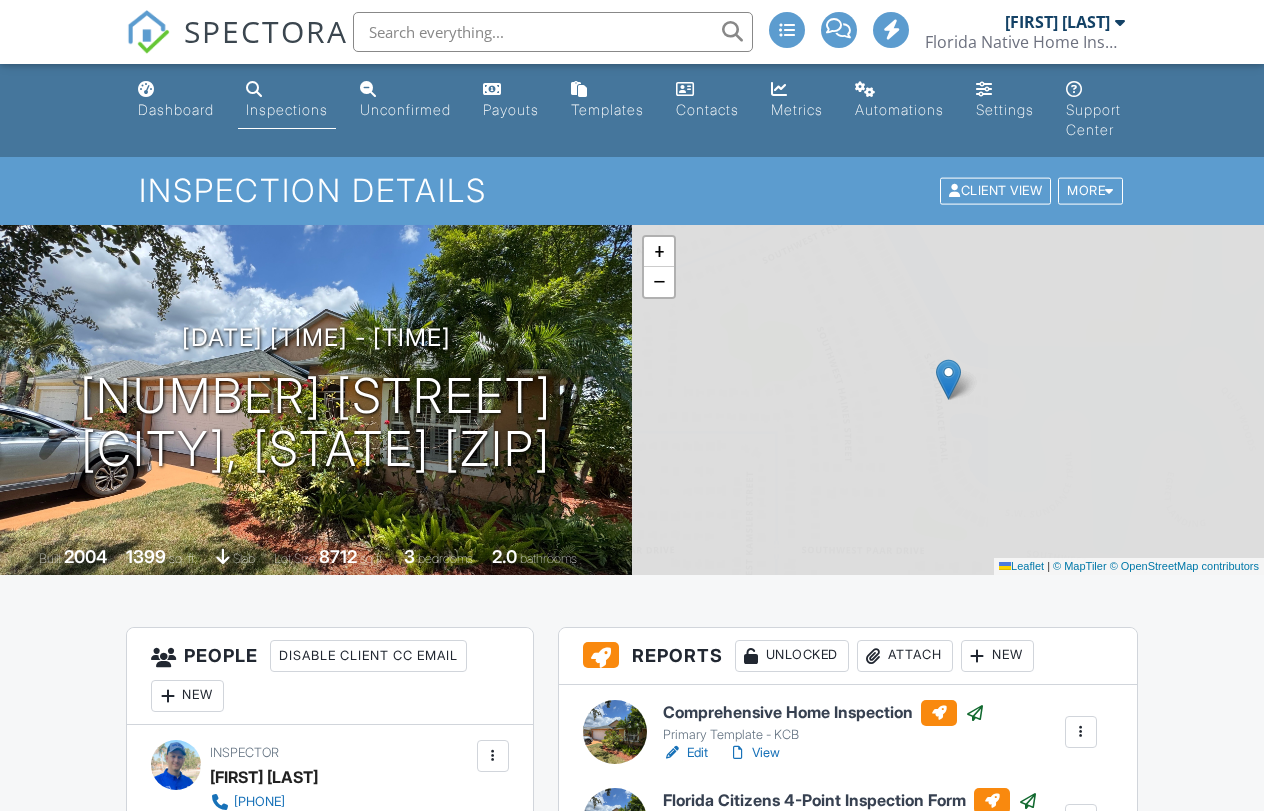 scroll, scrollTop: 0, scrollLeft: 0, axis: both 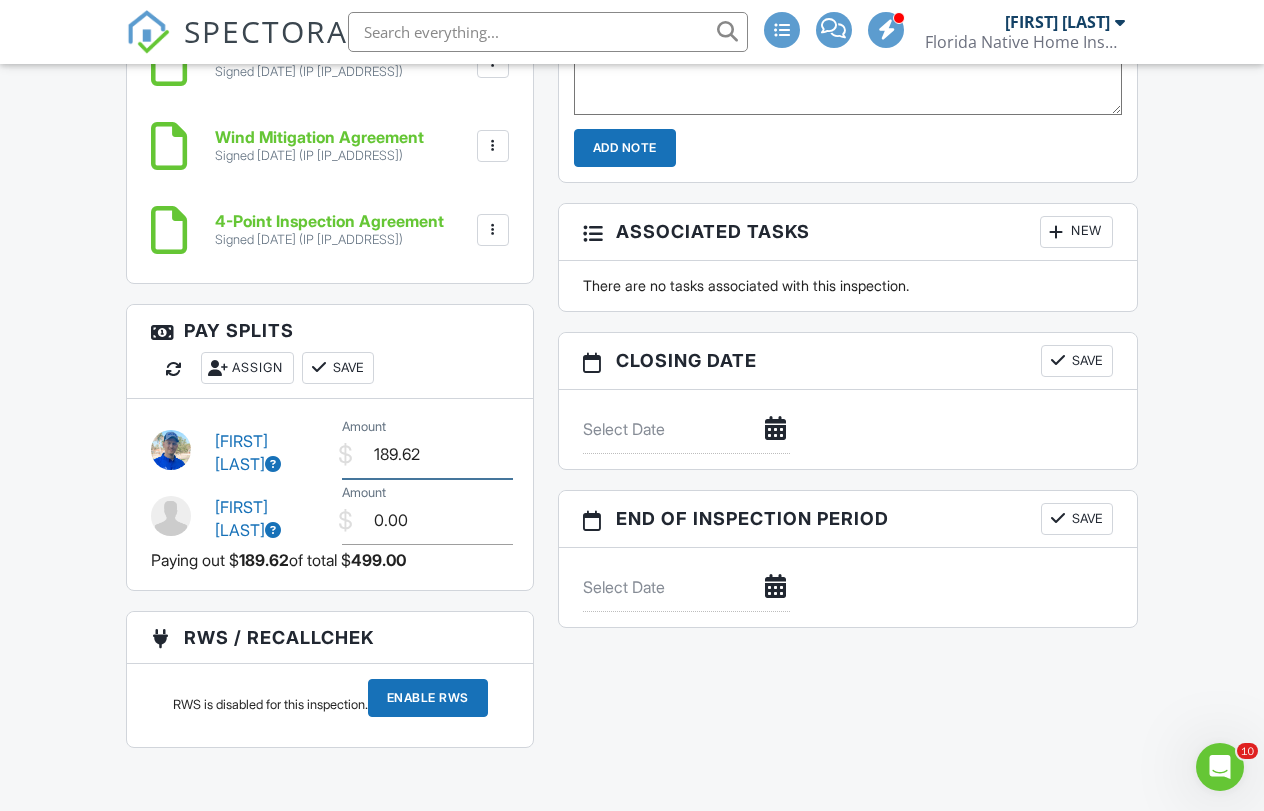 drag, startPoint x: 441, startPoint y: 466, endPoint x: 193, endPoint y: 420, distance: 252.23006 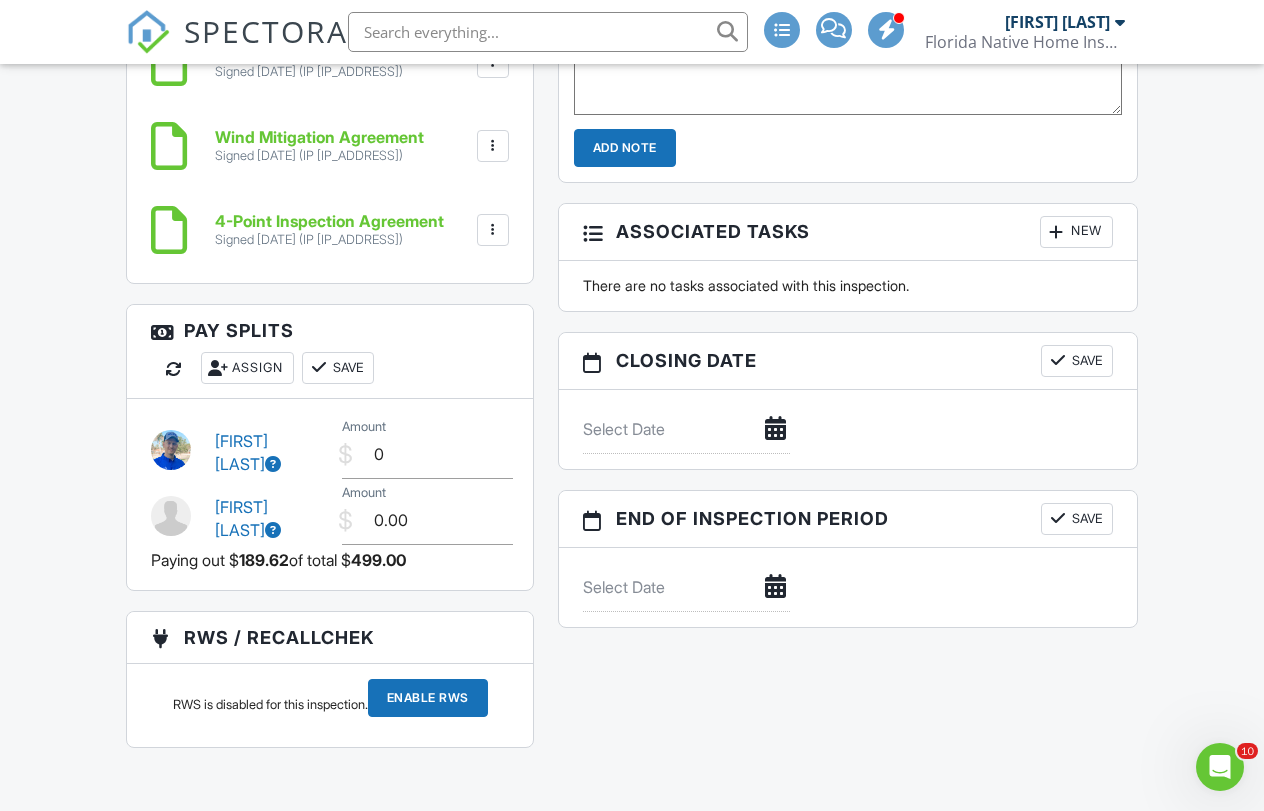 click on "Save" at bounding box center [338, 368] 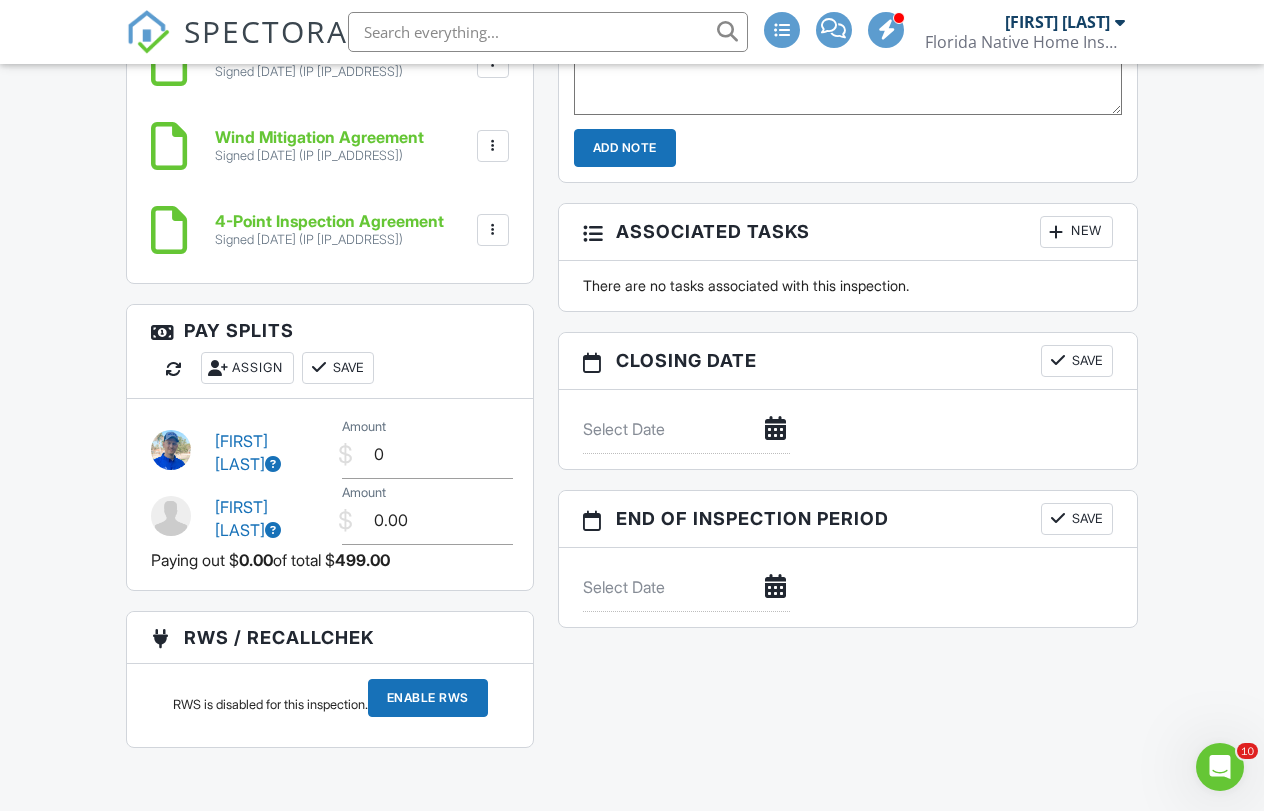type on "0.00" 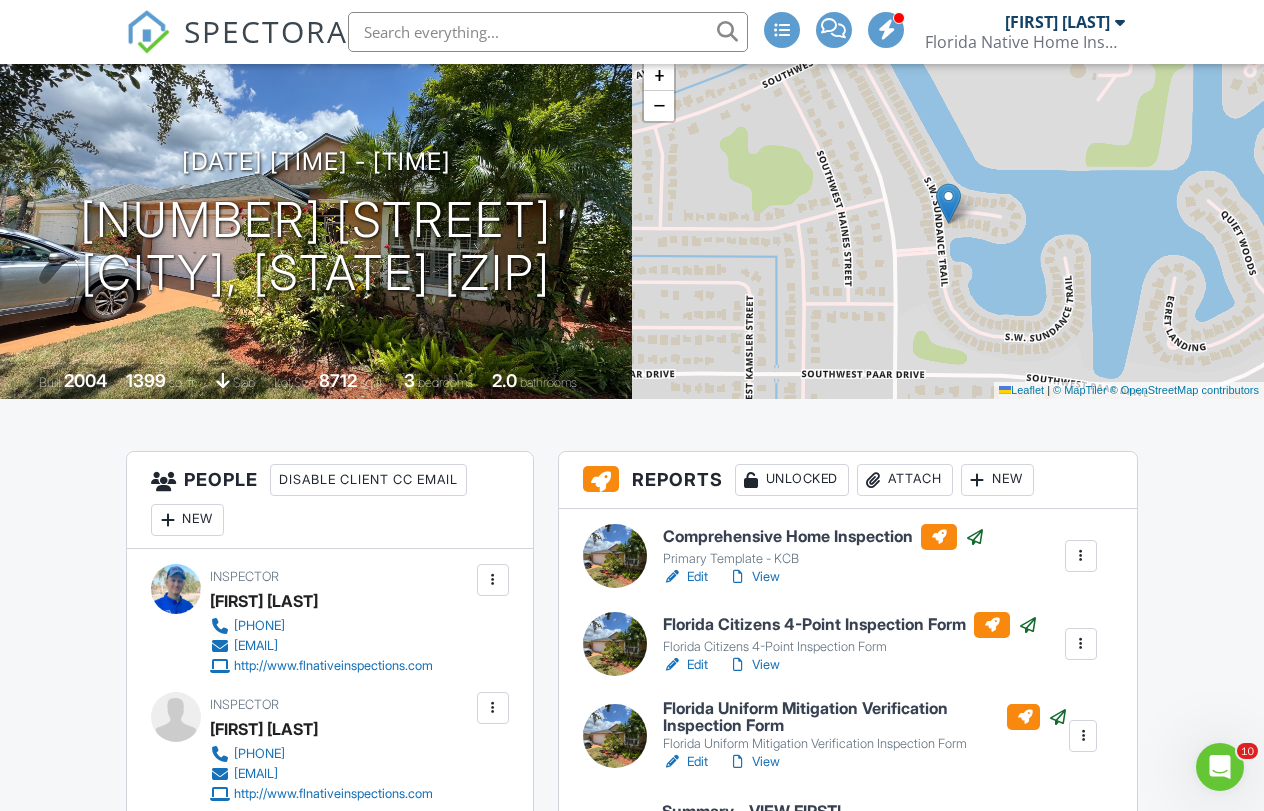 scroll, scrollTop: 0, scrollLeft: 0, axis: both 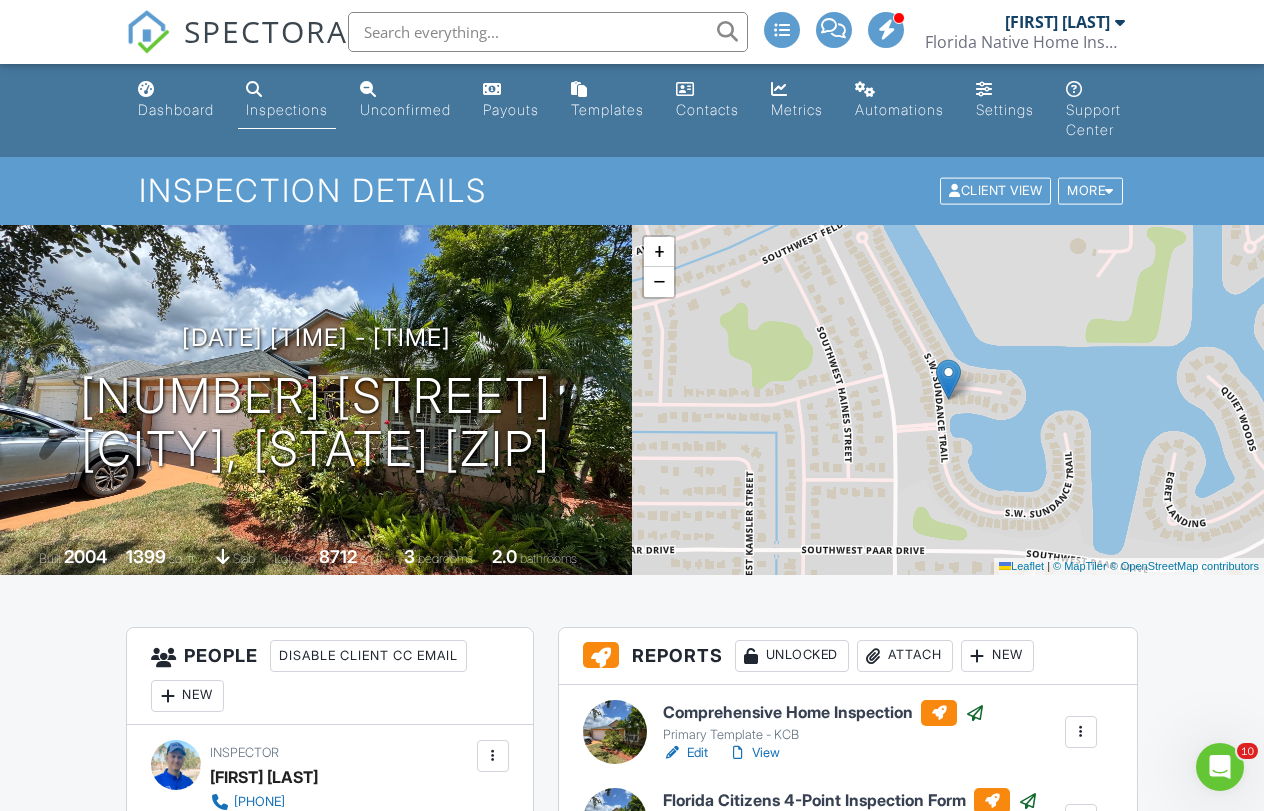 click at bounding box center [548, 32] 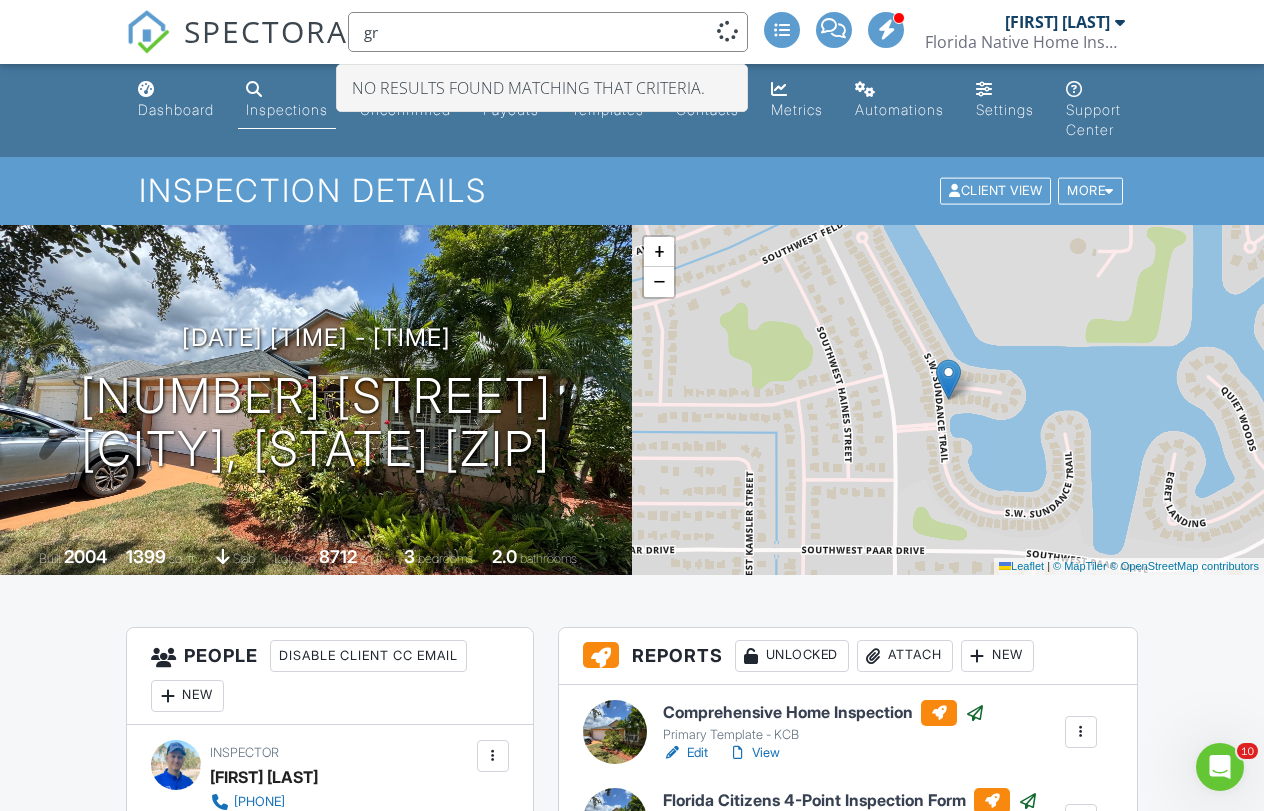 type on "g" 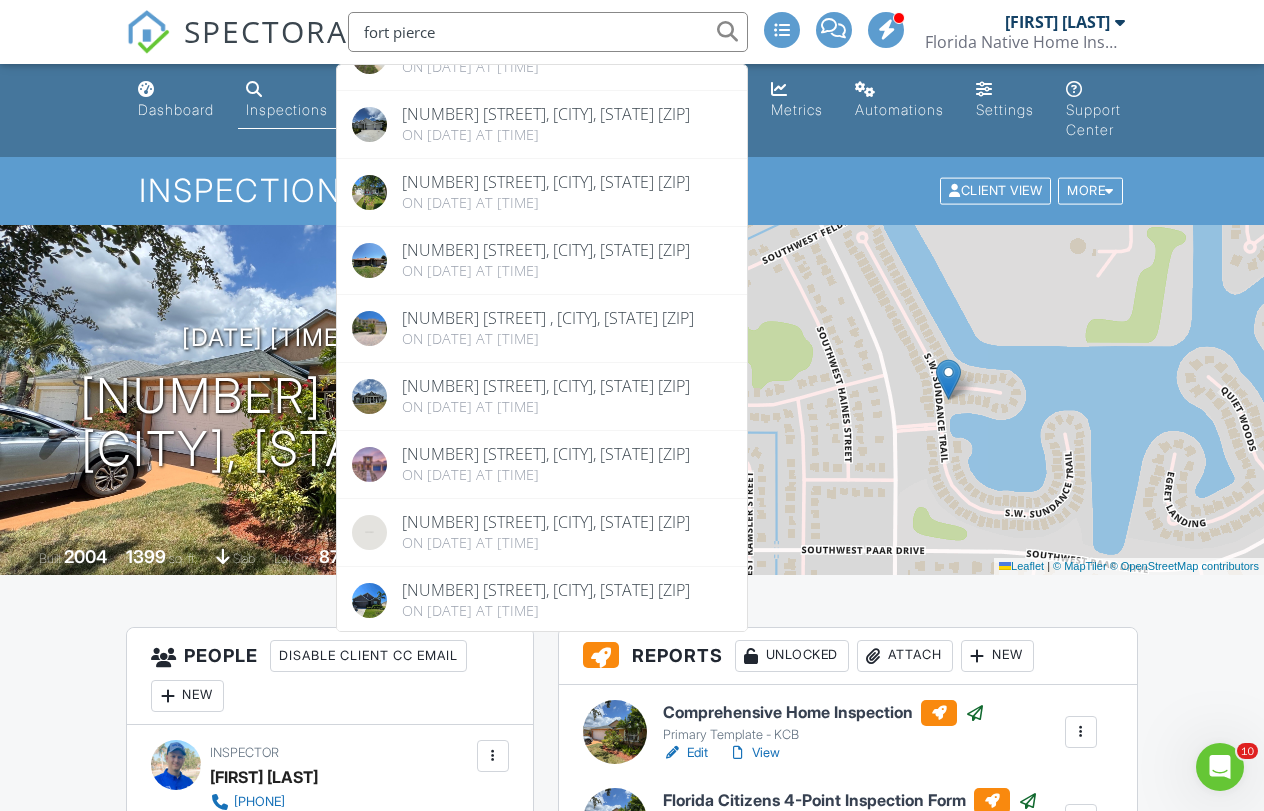 scroll, scrollTop: 216, scrollLeft: 0, axis: vertical 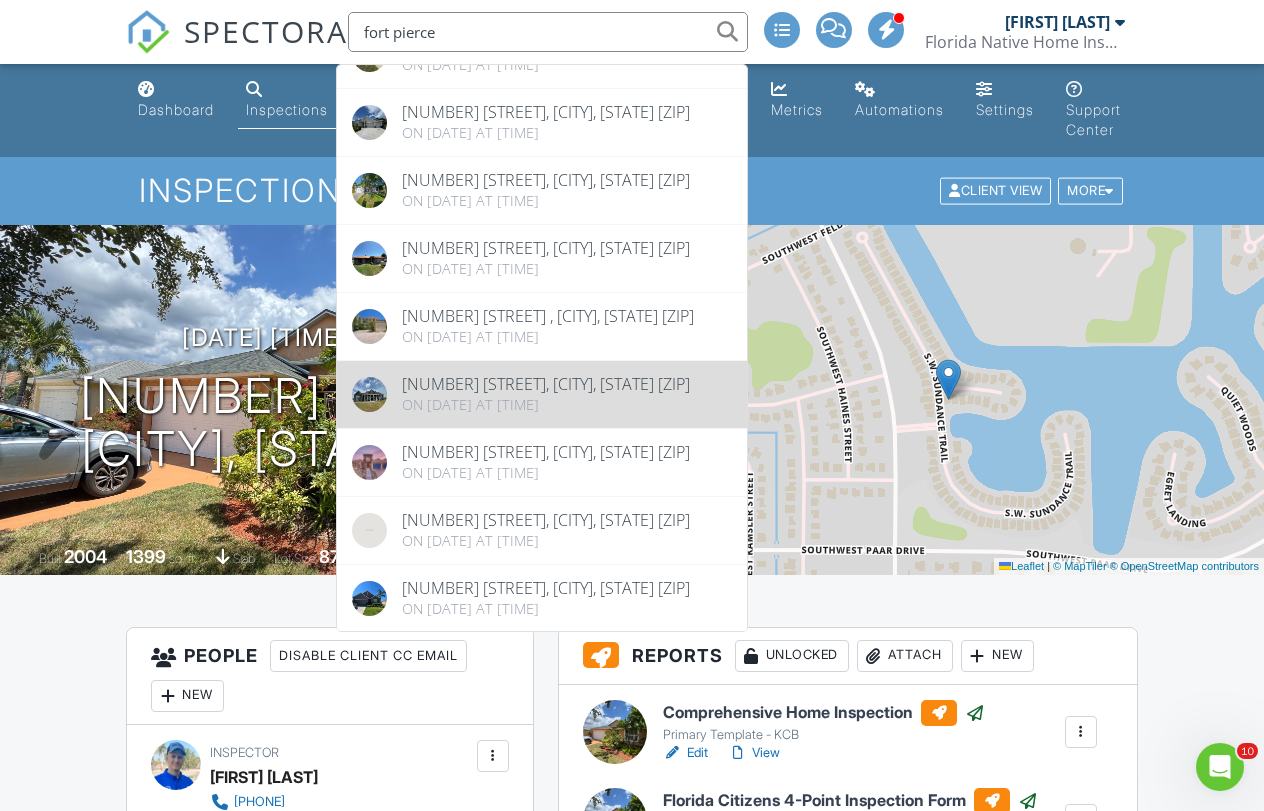 type on "fort pierce" 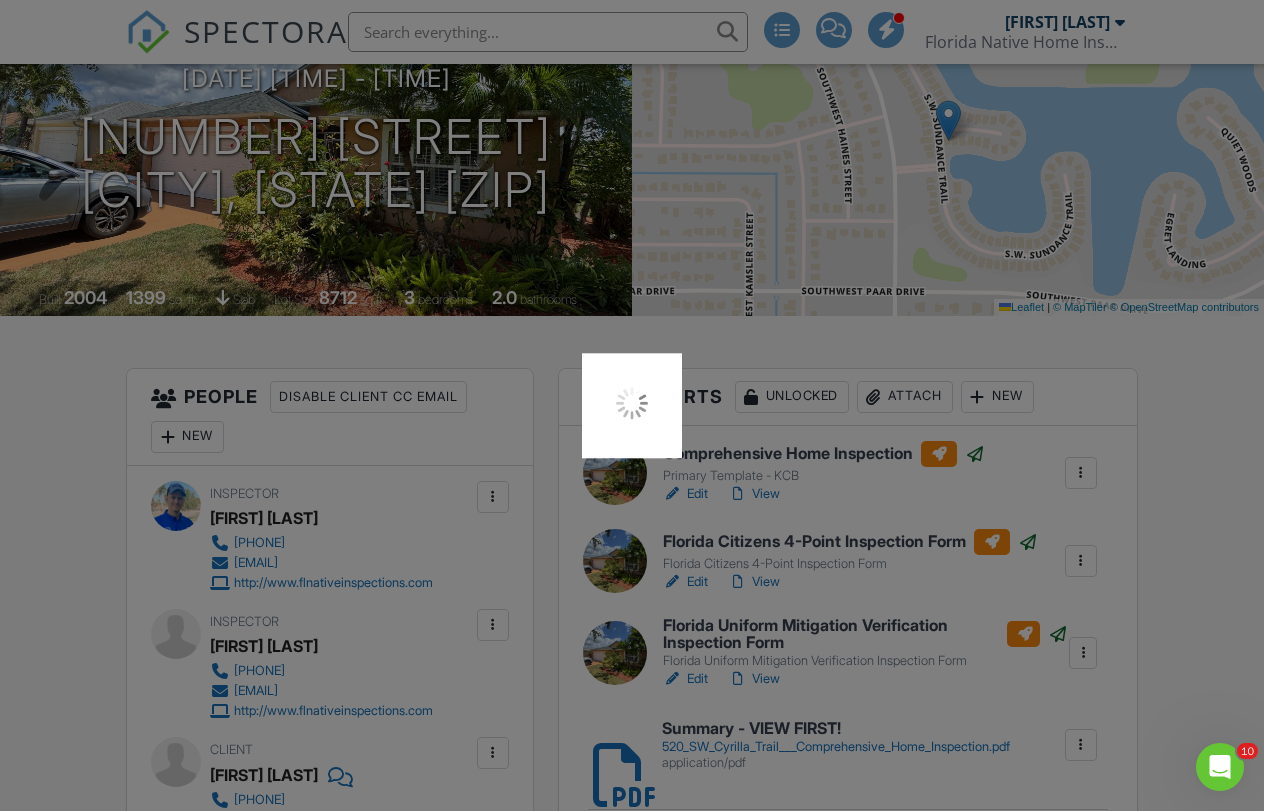 scroll, scrollTop: 352, scrollLeft: 0, axis: vertical 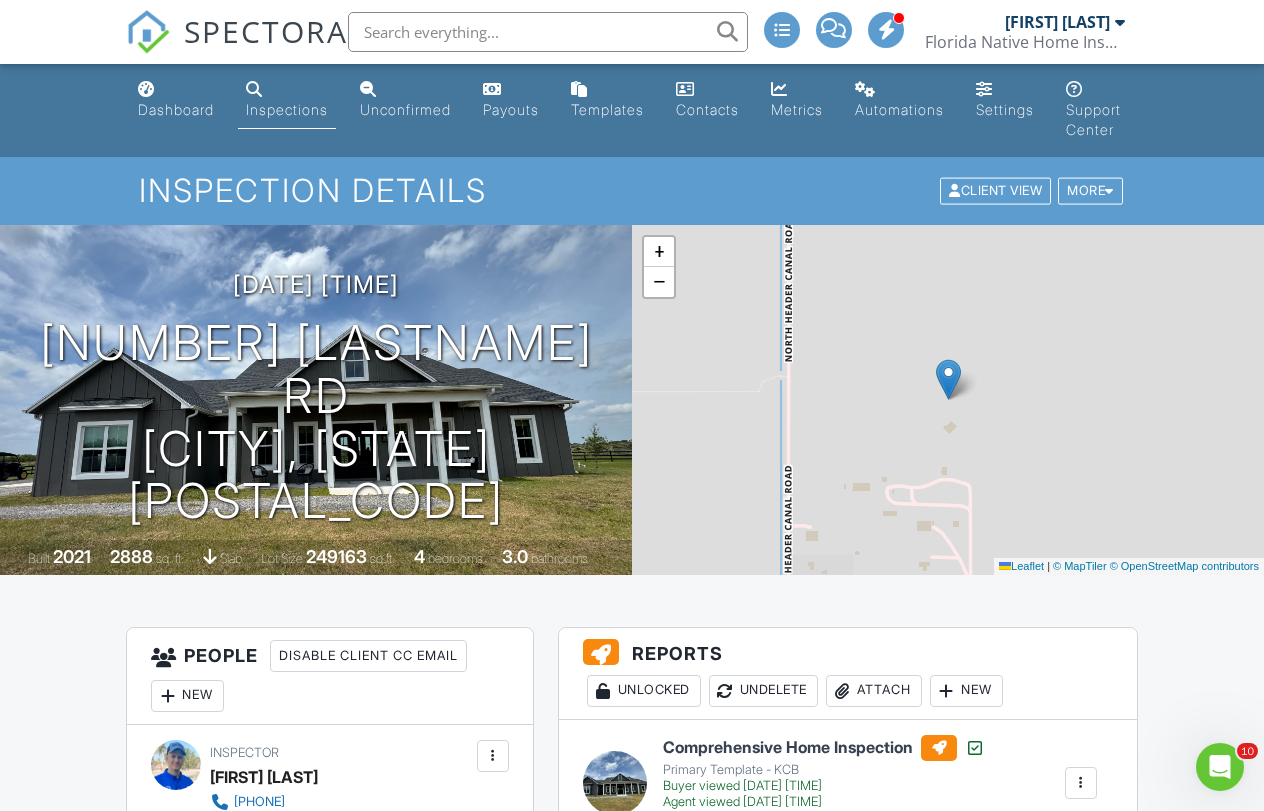 click on "SPECTORA" at bounding box center [266, 31] 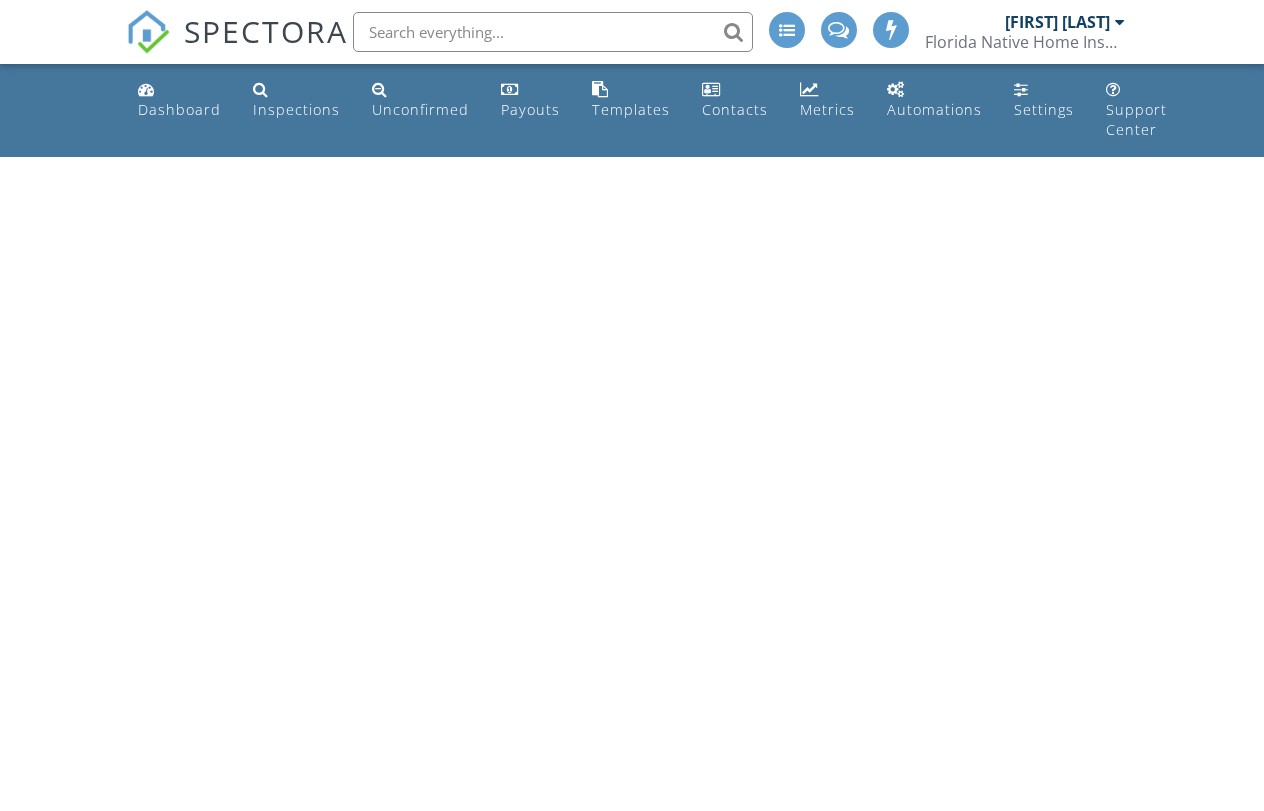 scroll, scrollTop: 0, scrollLeft: 0, axis: both 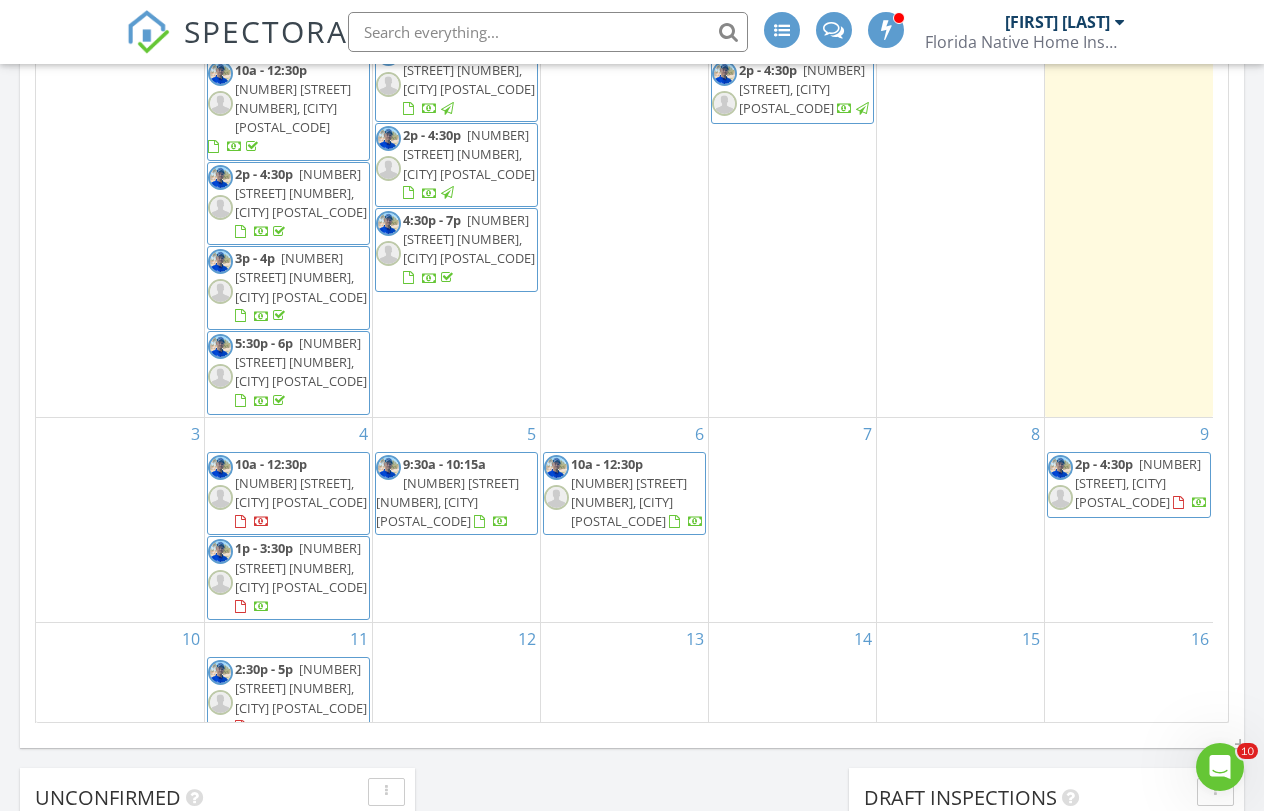click on "10" at bounding box center (120, 683) 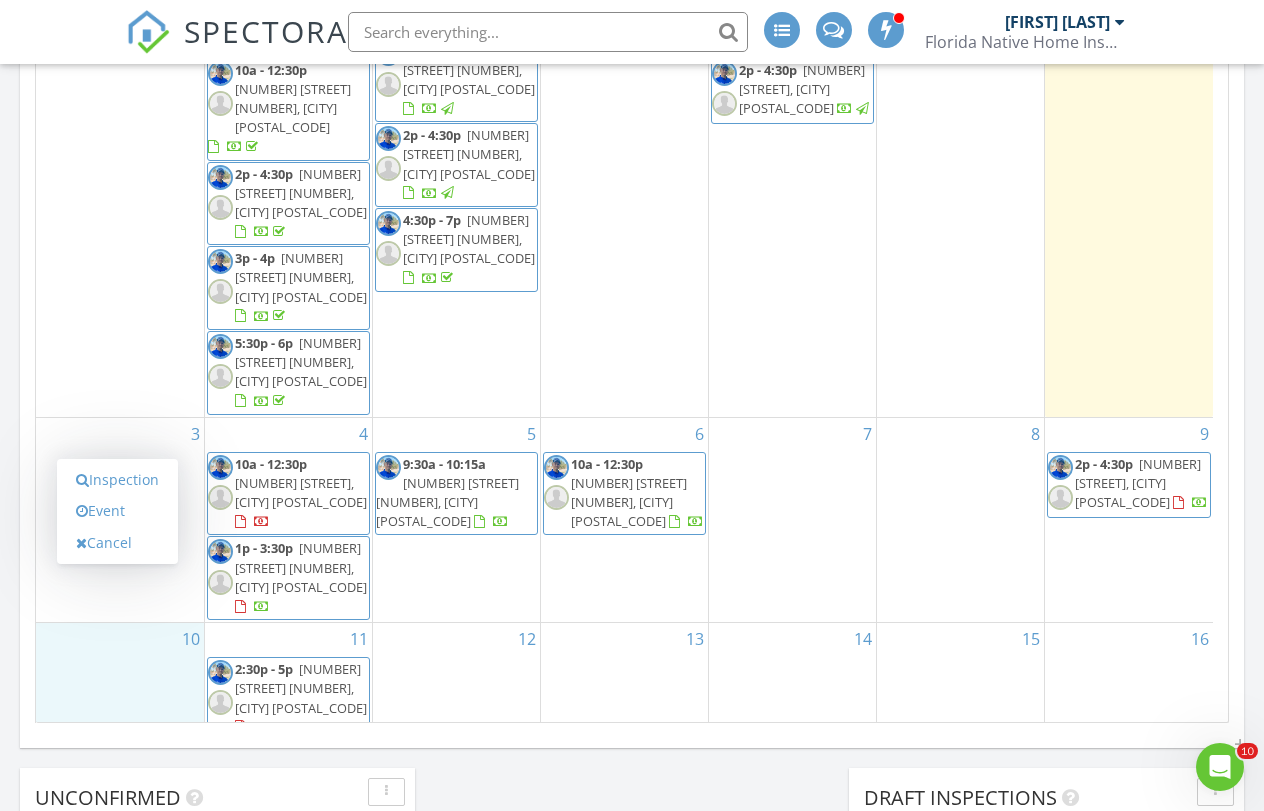 click on "[MONTH] [YEAR] today list day week cal wk 4 wk month Sun Mon Tue Wed Thu Fri Sat 27 28
9:30a - 10a
[NUMBER] [STREET] [NUMBER], [CITY]
10a - 12:30p
[NUMBER] [STREET] [NUMBER], [CITY]
10a - 12:30p
[NUMBER] [STREET] [NUMBER], [CITY]
2p - 4:30p
[NUMBER] [STREET] [NUMBER], [CITY]
3p - 4p" at bounding box center (632, 283) 